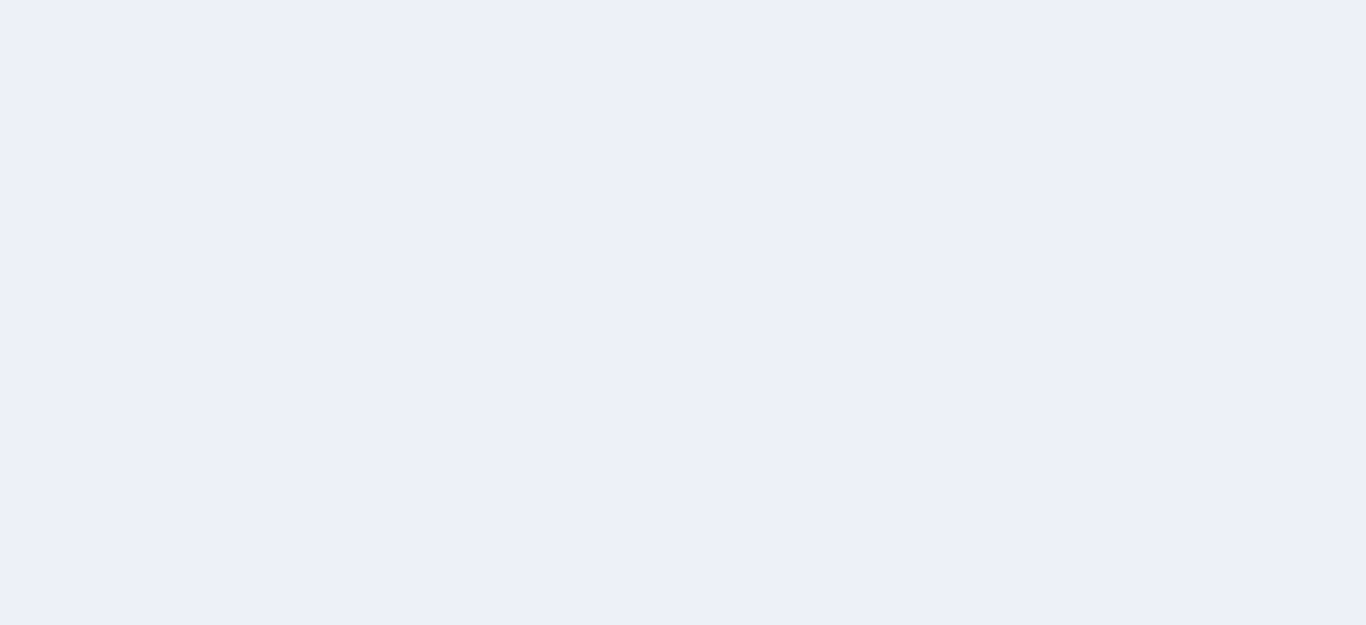 scroll, scrollTop: 0, scrollLeft: 0, axis: both 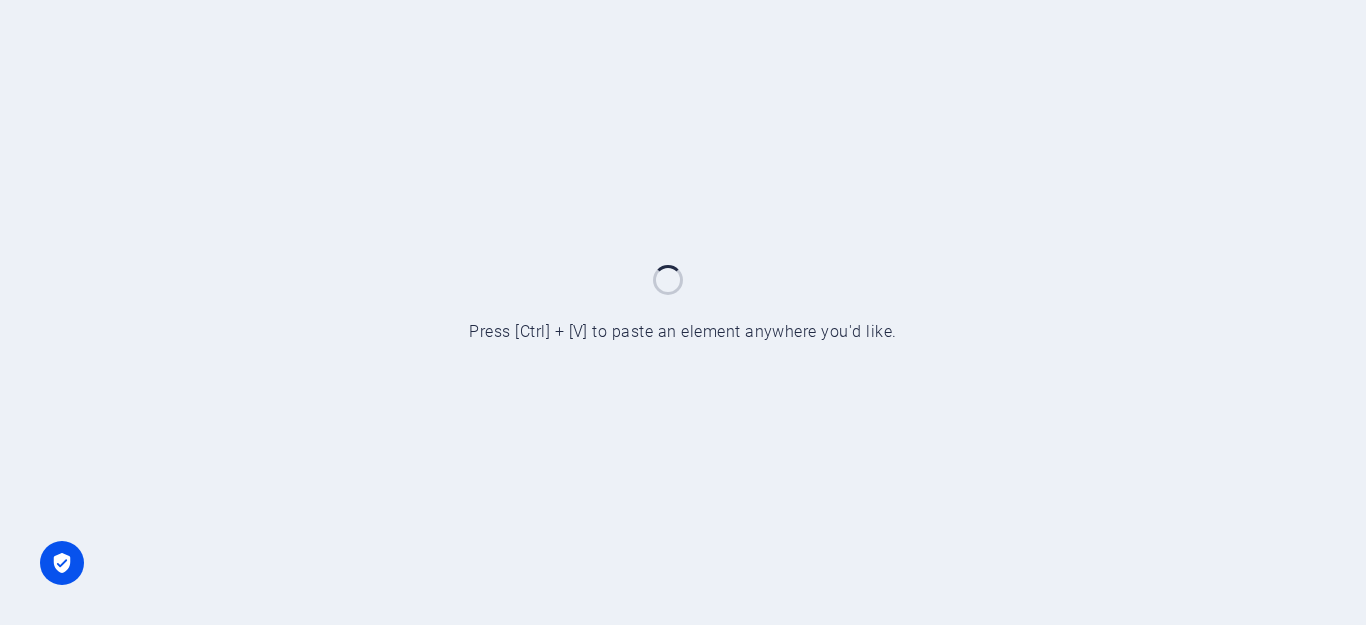 click at bounding box center [683, 312] 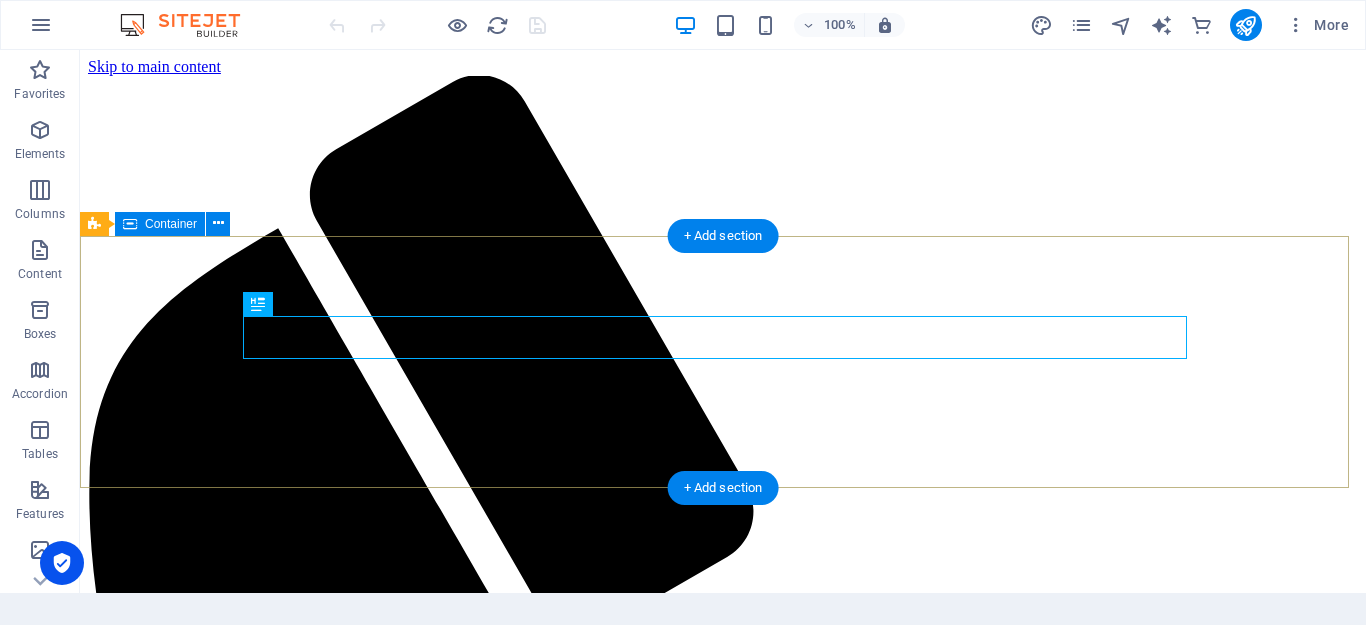 scroll, scrollTop: 0, scrollLeft: 0, axis: both 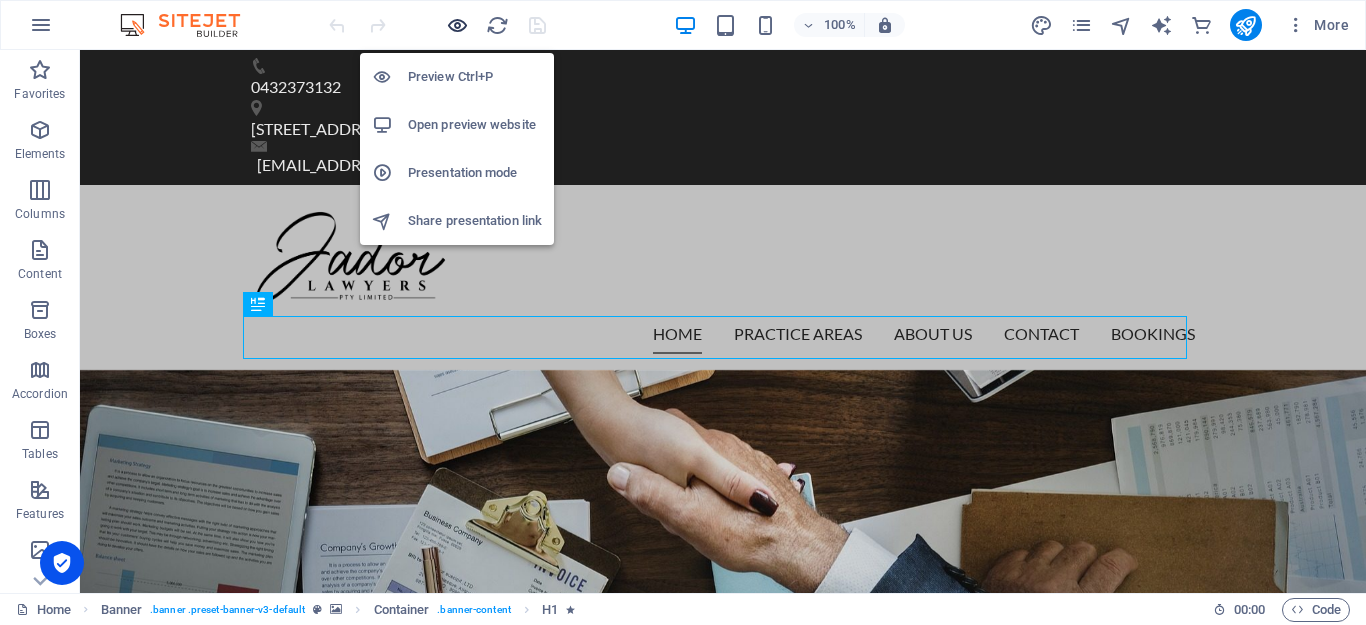 click at bounding box center (457, 25) 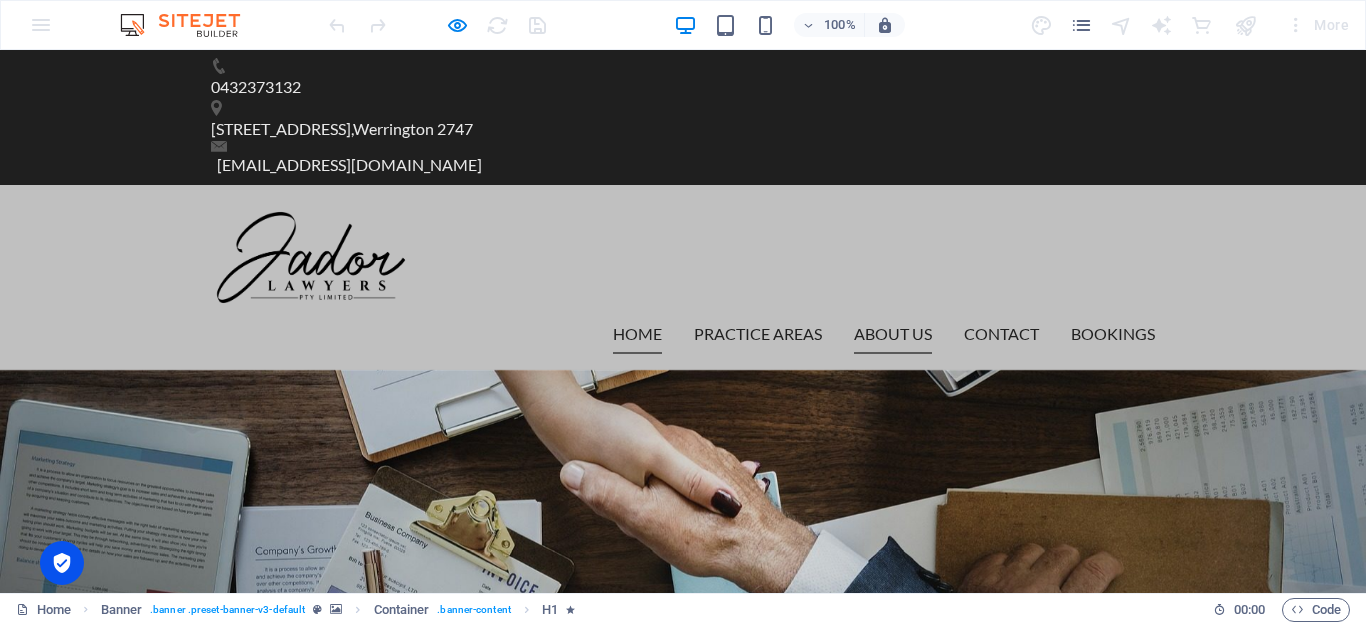 click on "About us" at bounding box center (893, 334) 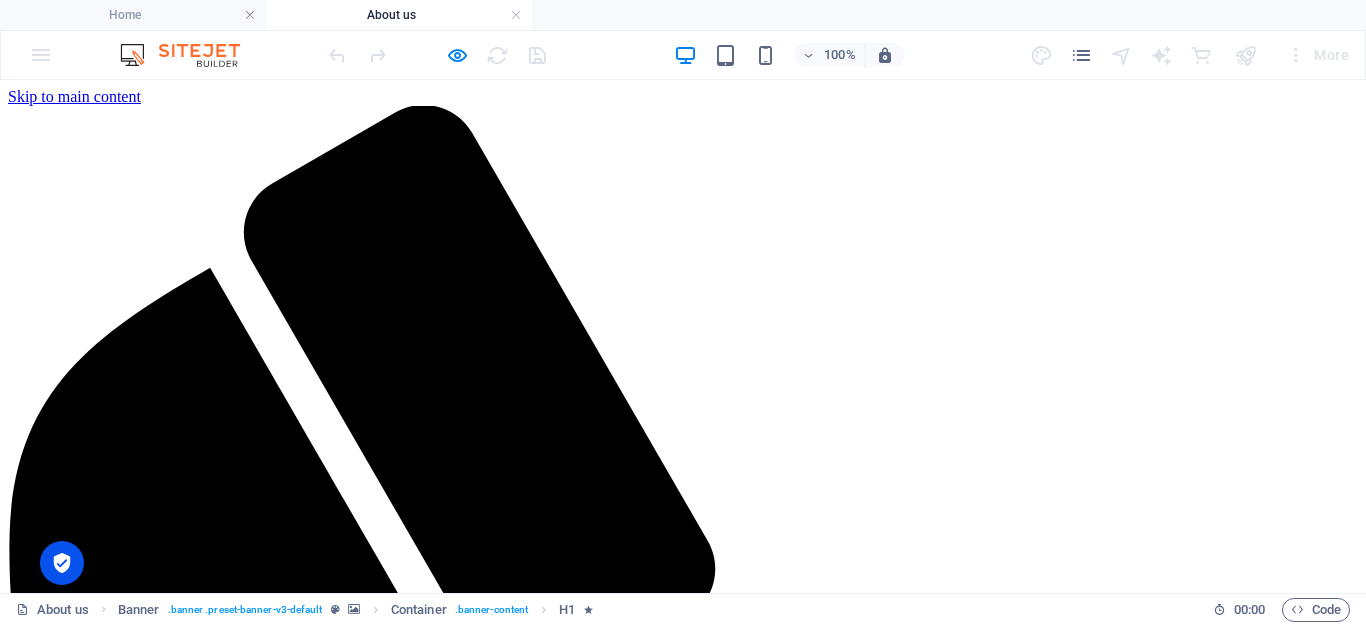 scroll, scrollTop: 0, scrollLeft: 0, axis: both 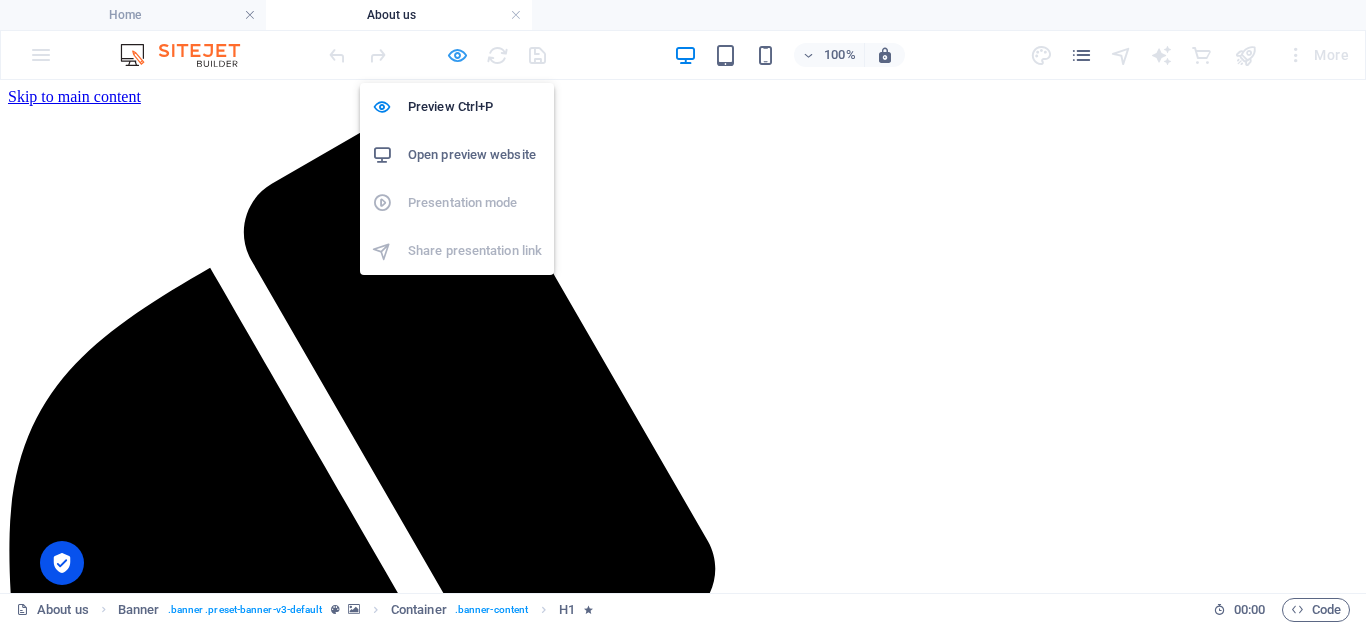 click at bounding box center (457, 55) 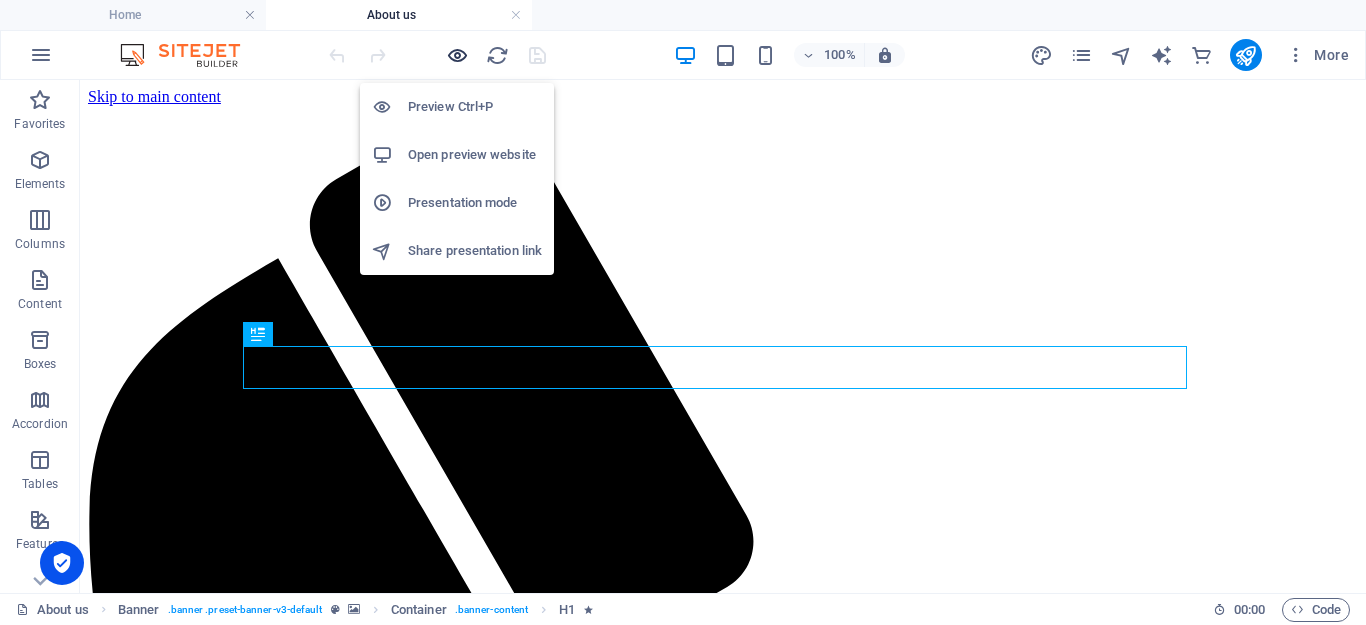 click at bounding box center [457, 55] 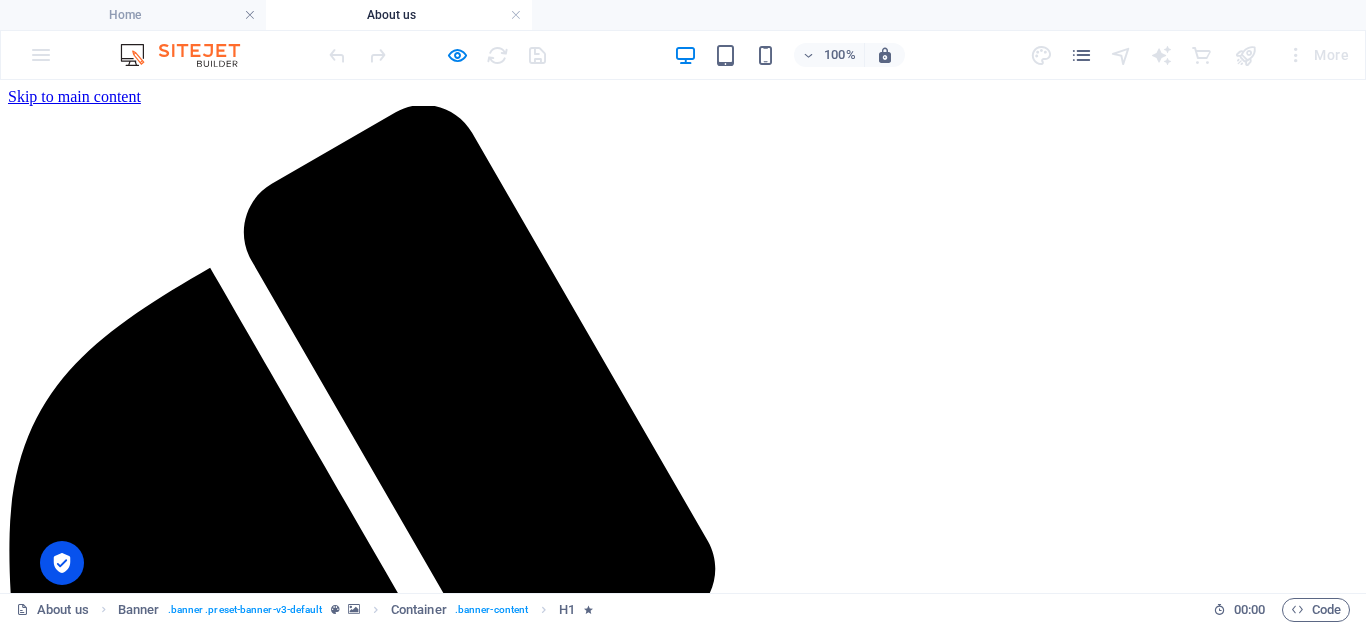 click on "Practice Areas" at bounding box center (94, 5135) 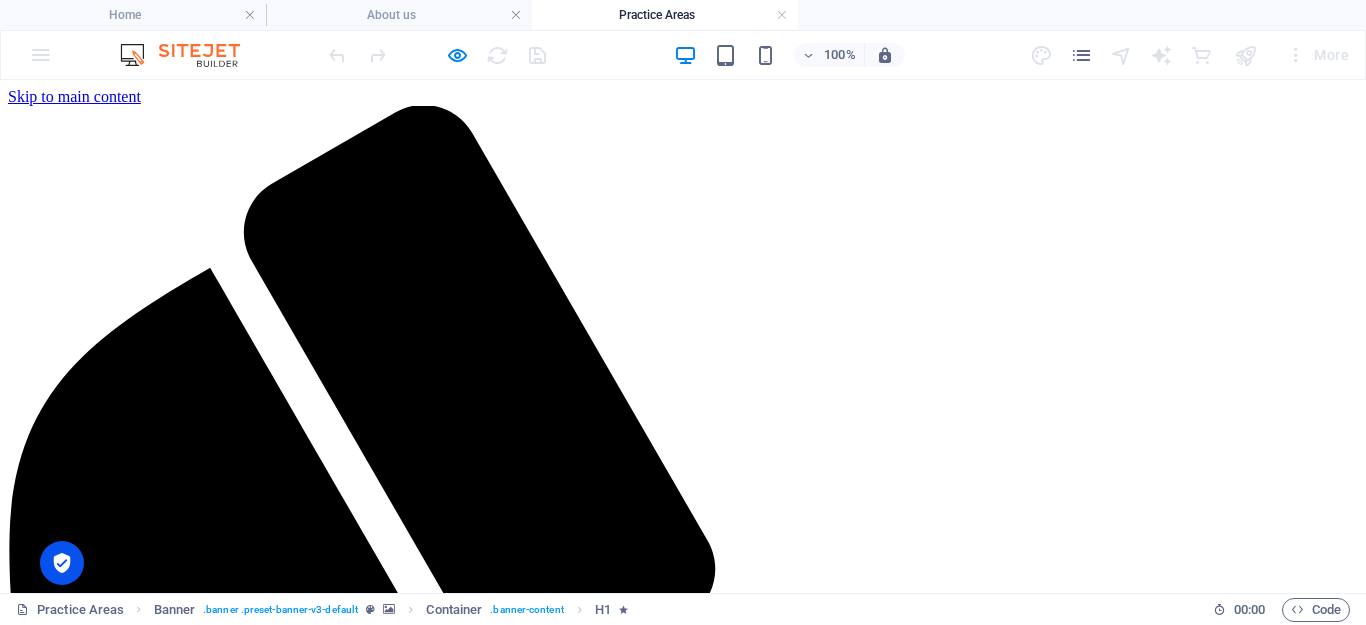 scroll, scrollTop: 0, scrollLeft: 0, axis: both 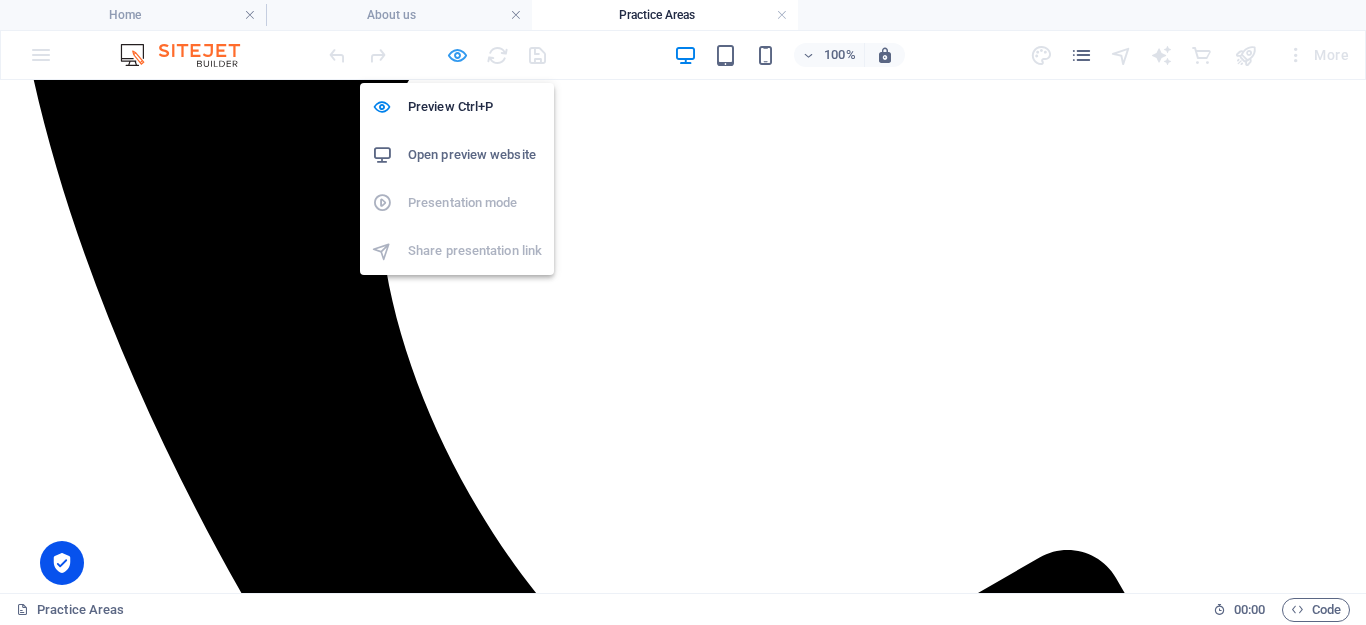 click at bounding box center (457, 55) 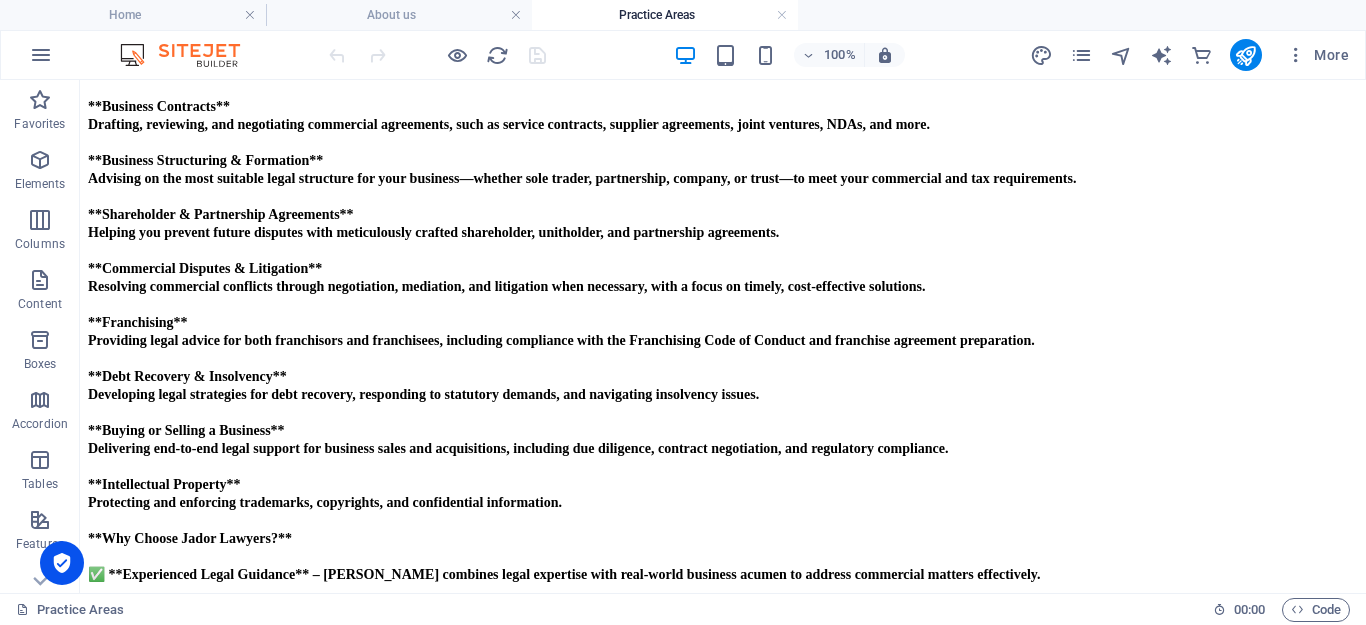 scroll, scrollTop: 10679, scrollLeft: 0, axis: vertical 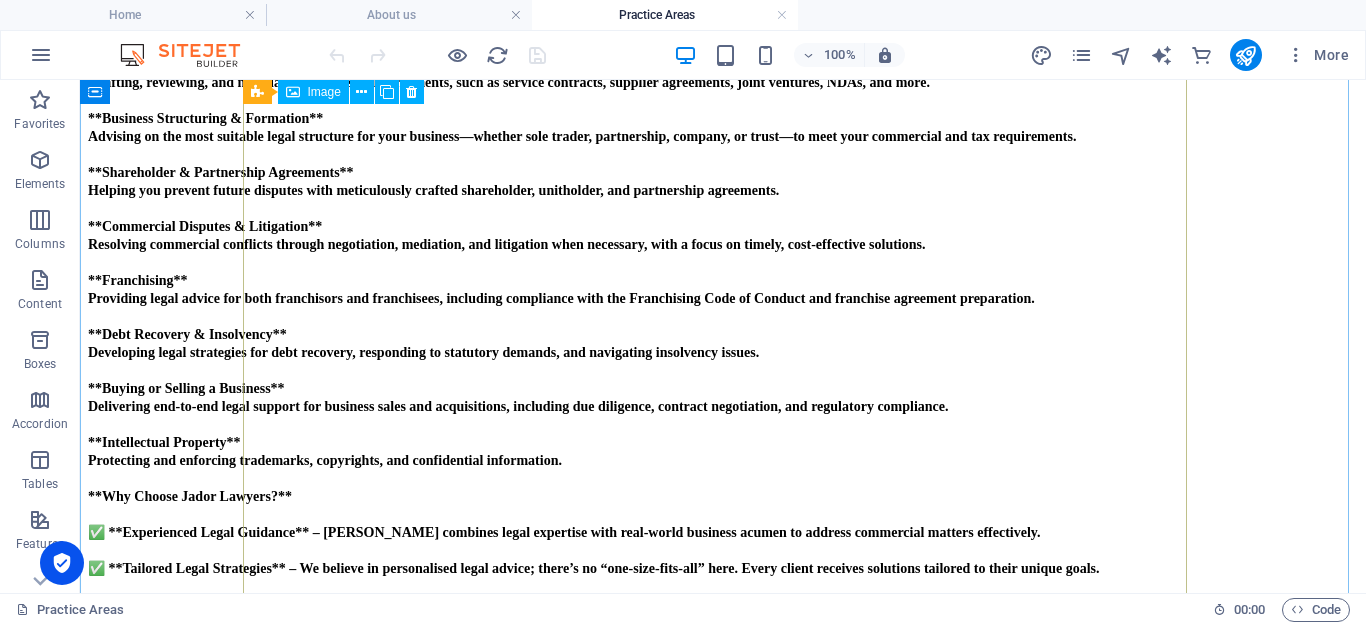 click on "Elder Law" at bounding box center [723, 4478] 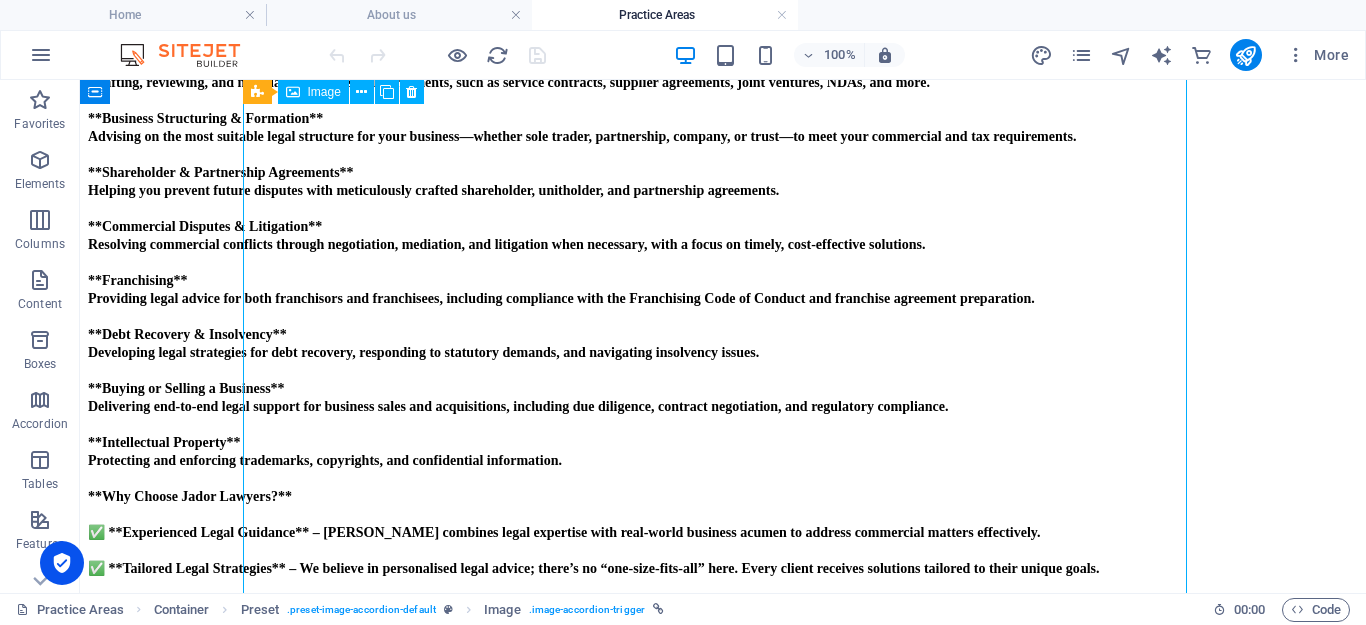 drag, startPoint x: 713, startPoint y: 274, endPoint x: 345, endPoint y: 274, distance: 368 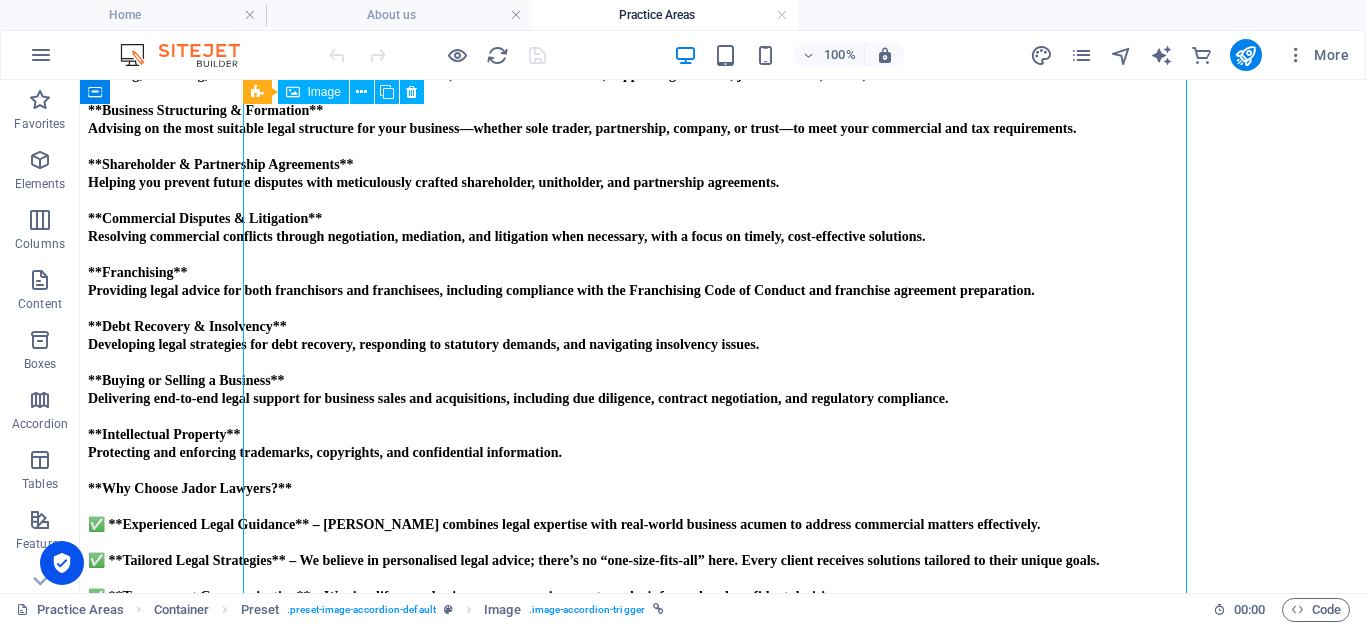 select on "px" 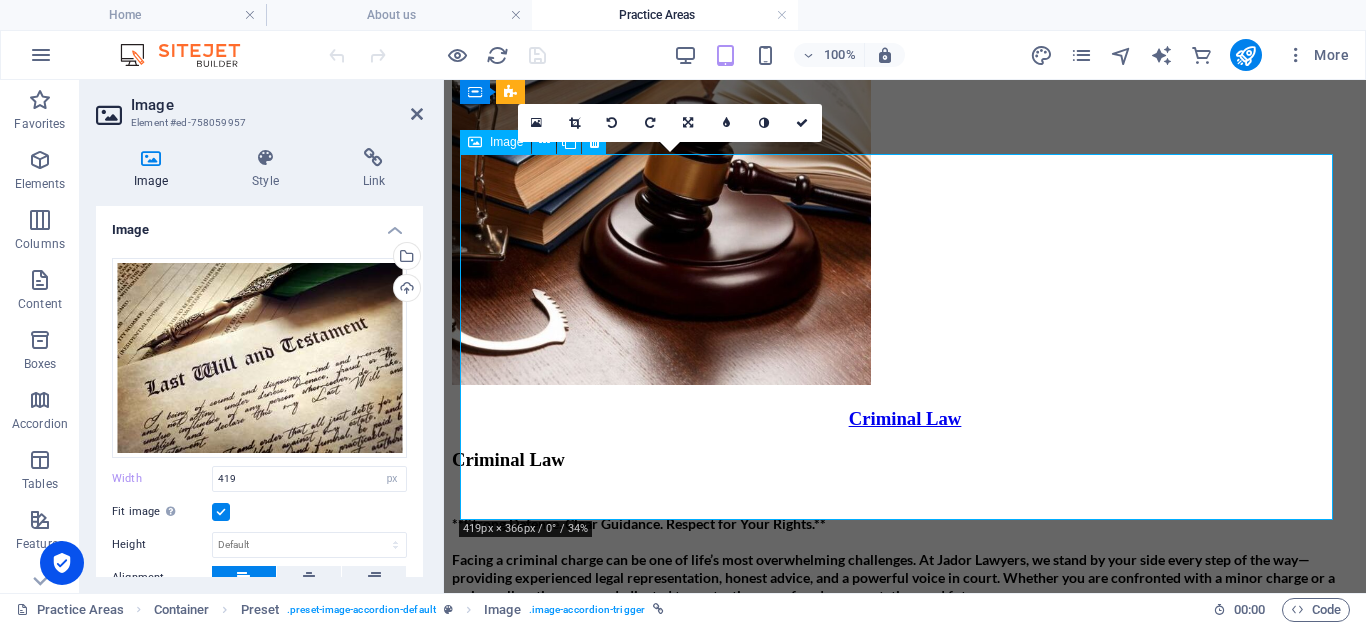 scroll, scrollTop: 9199, scrollLeft: 0, axis: vertical 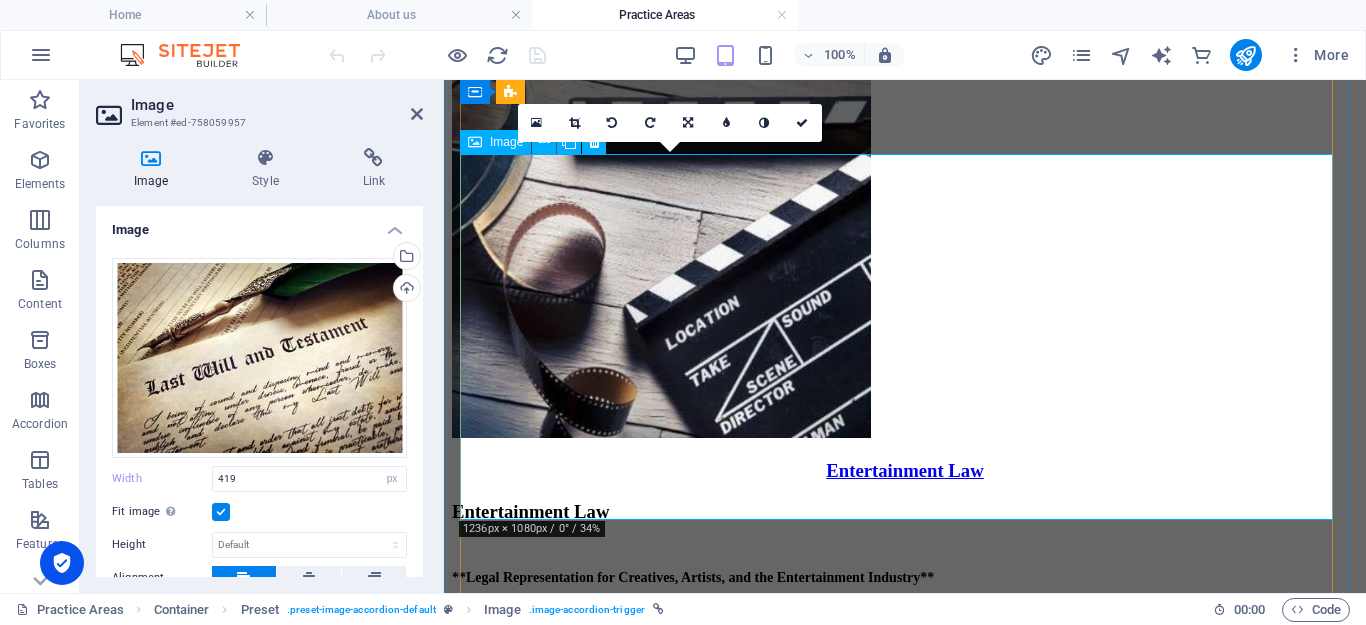 click on "Elder Law" at bounding box center [905, 3262] 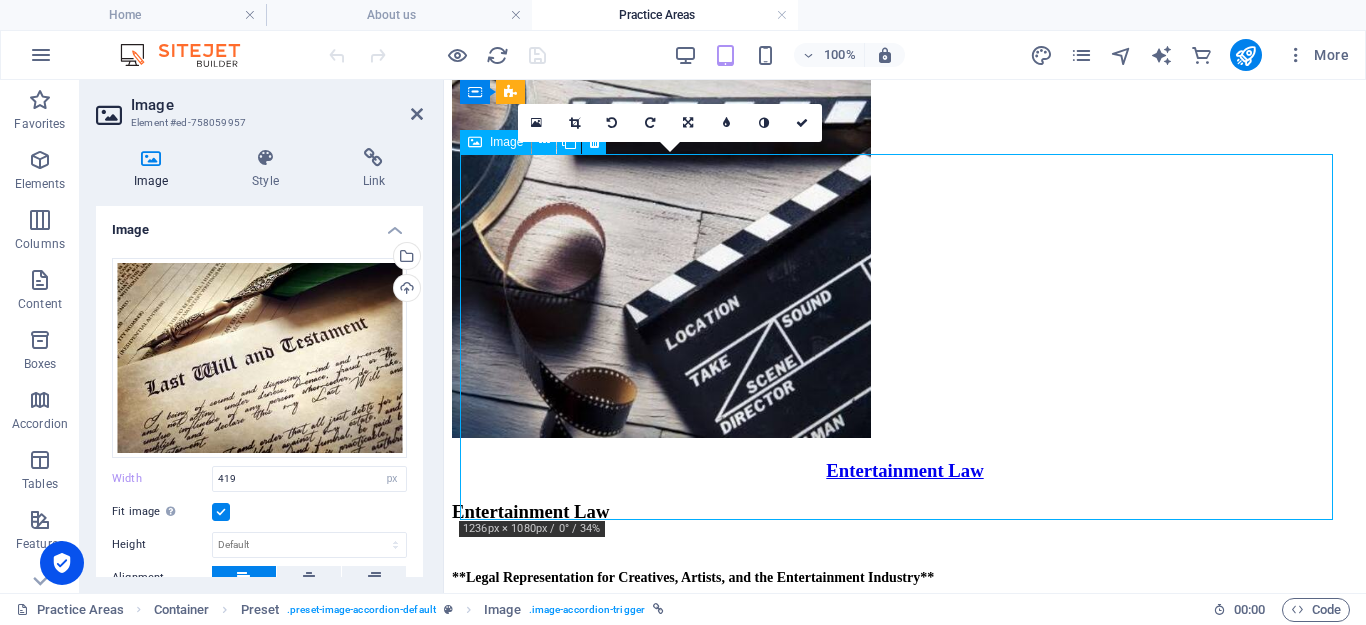 click on "Elder Law" at bounding box center (905, 3262) 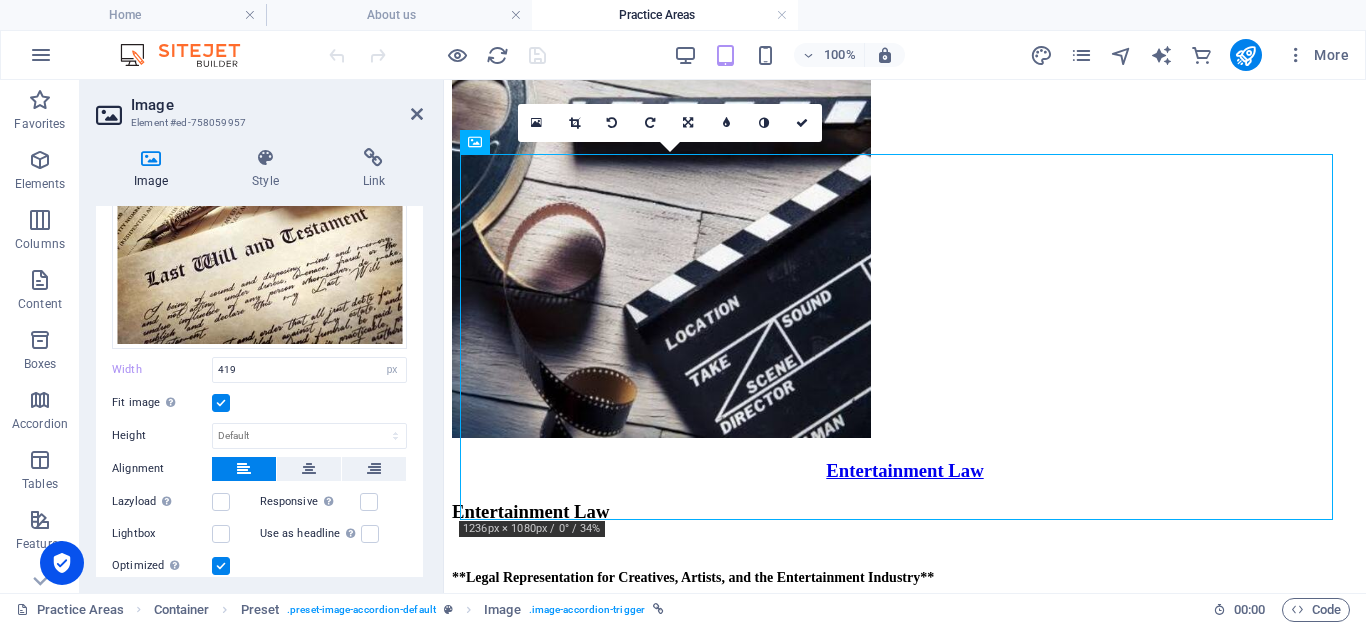 scroll, scrollTop: 159, scrollLeft: 0, axis: vertical 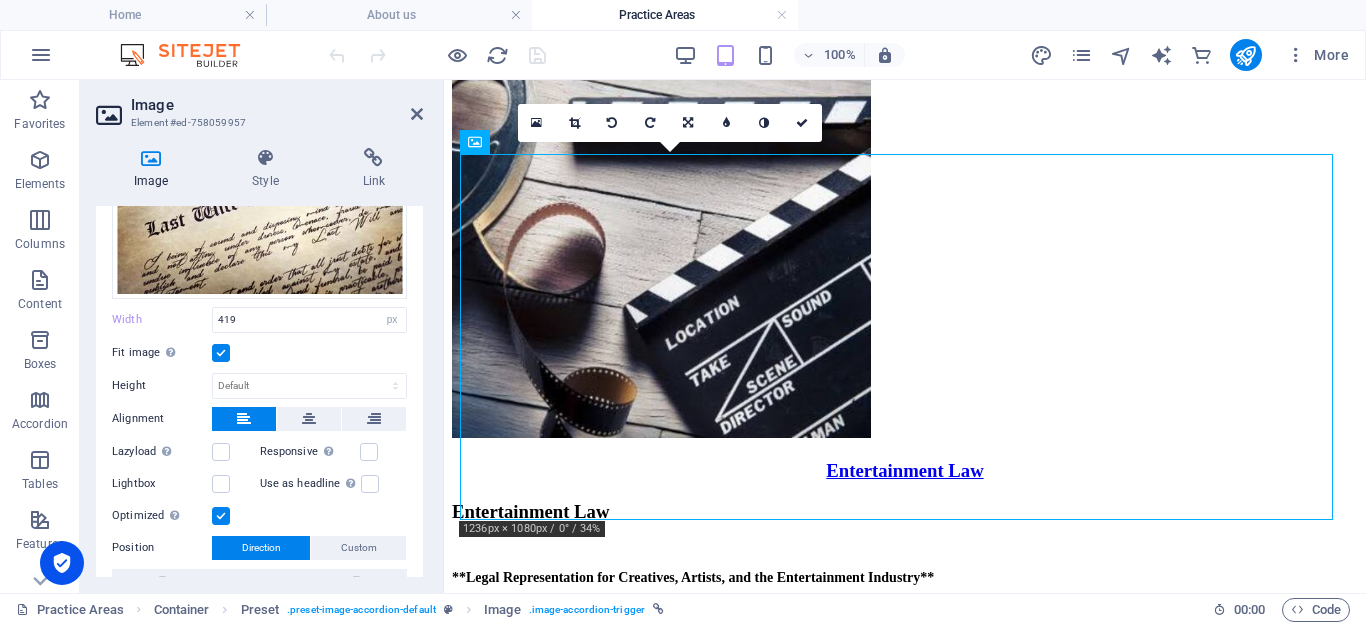 click on "Text" at bounding box center [259, 673] 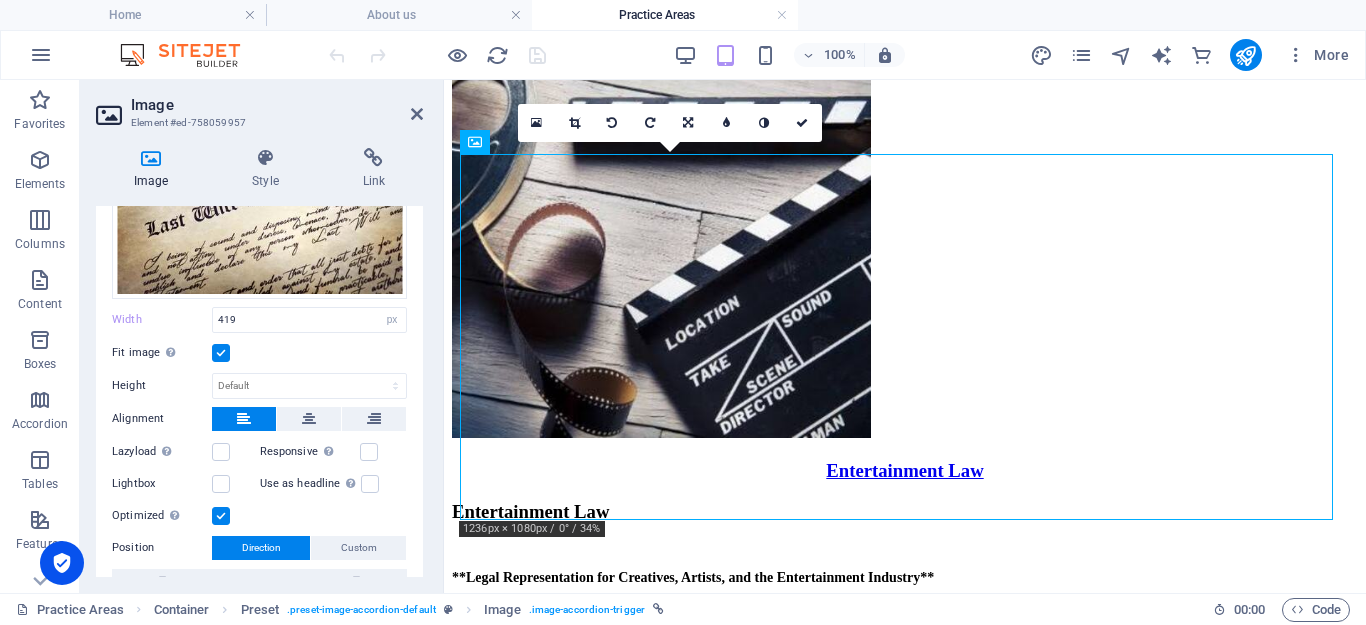 scroll, scrollTop: 276, scrollLeft: 0, axis: vertical 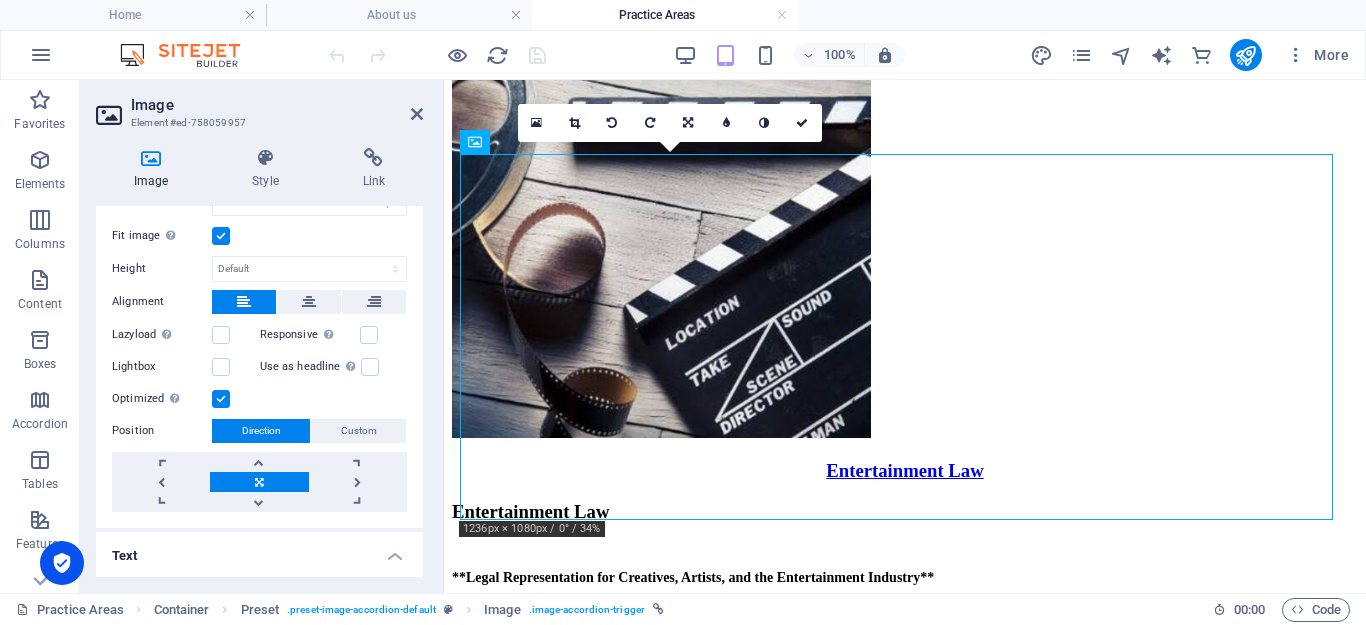 drag, startPoint x: 423, startPoint y: 483, endPoint x: 424, endPoint y: 533, distance: 50.01 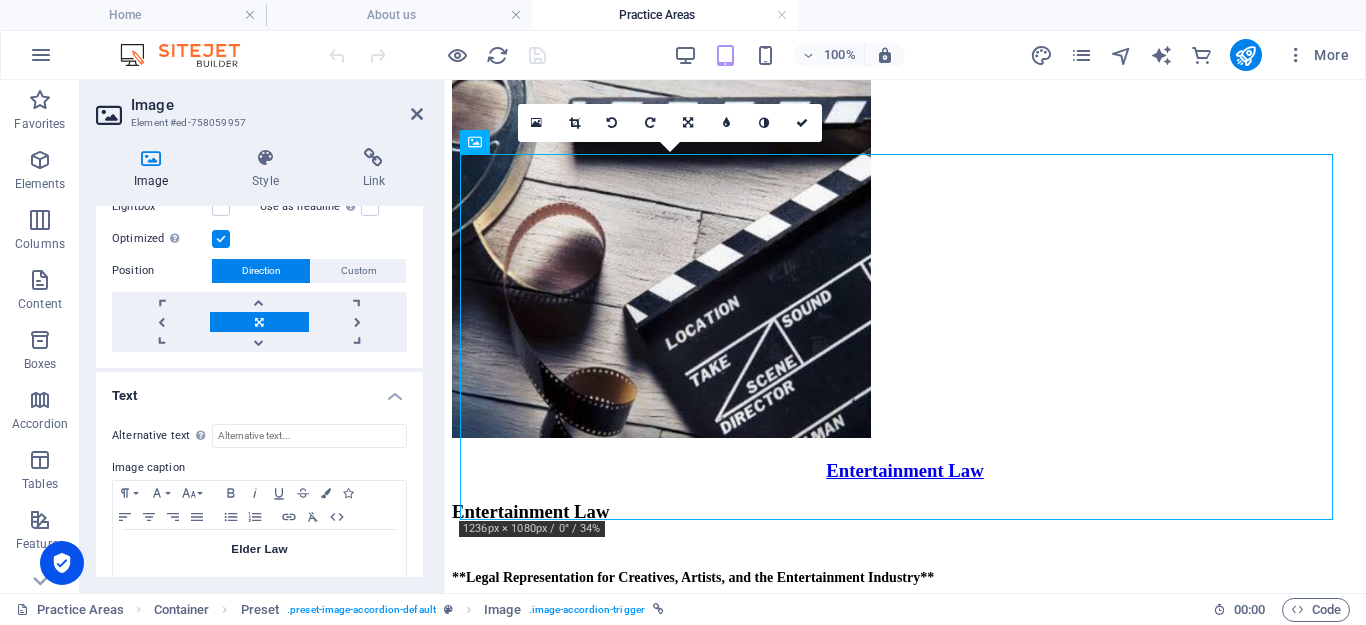 scroll, scrollTop: 456, scrollLeft: 0, axis: vertical 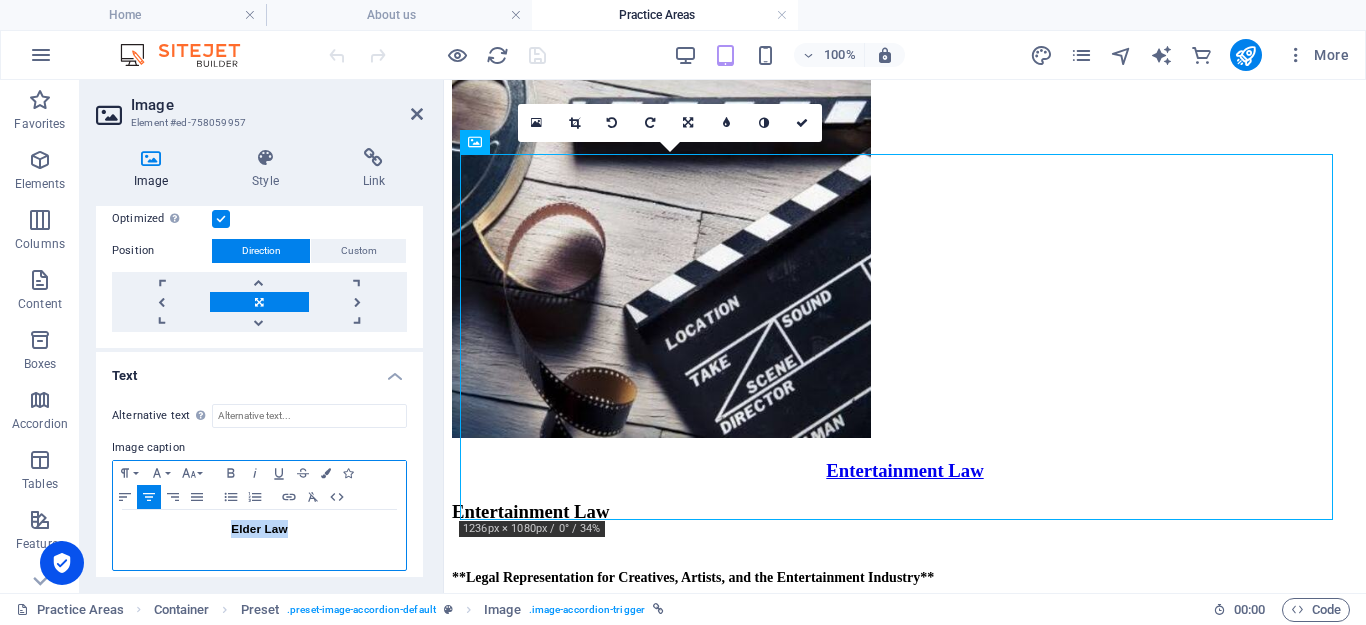 drag, startPoint x: 341, startPoint y: 525, endPoint x: 205, endPoint y: 510, distance: 136.8247 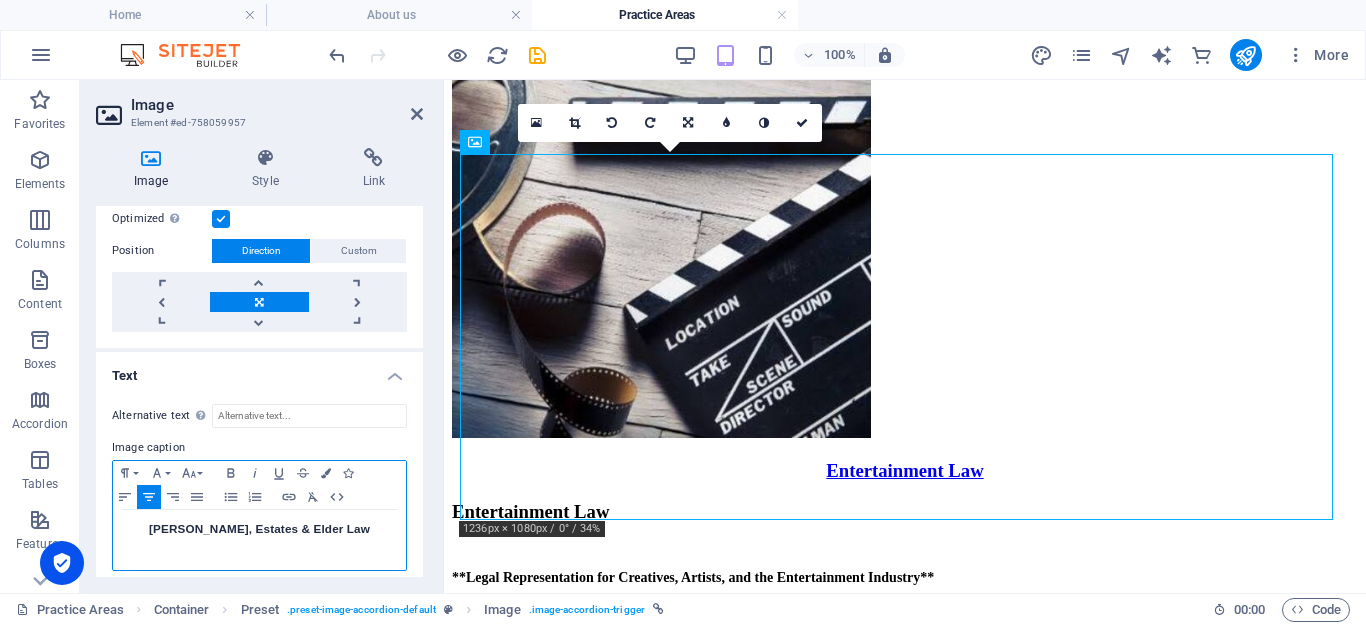 click on "[PERSON_NAME], Estates & Elder Law" at bounding box center [259, 540] 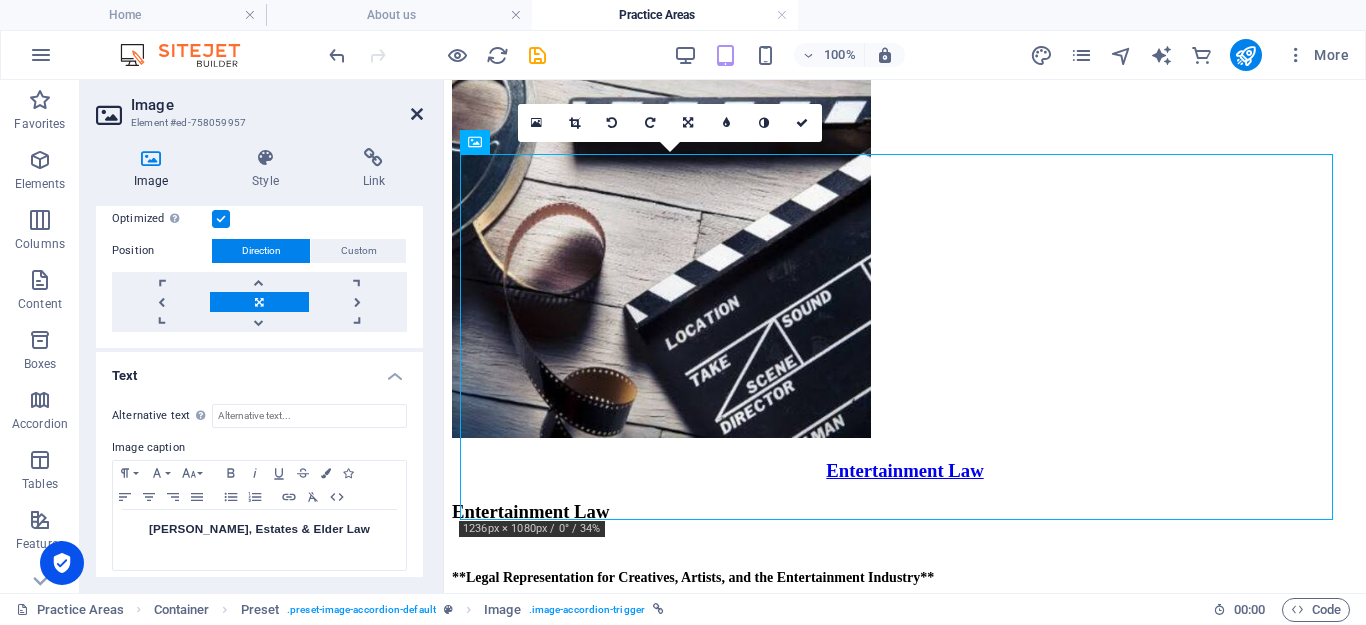 click at bounding box center [417, 114] 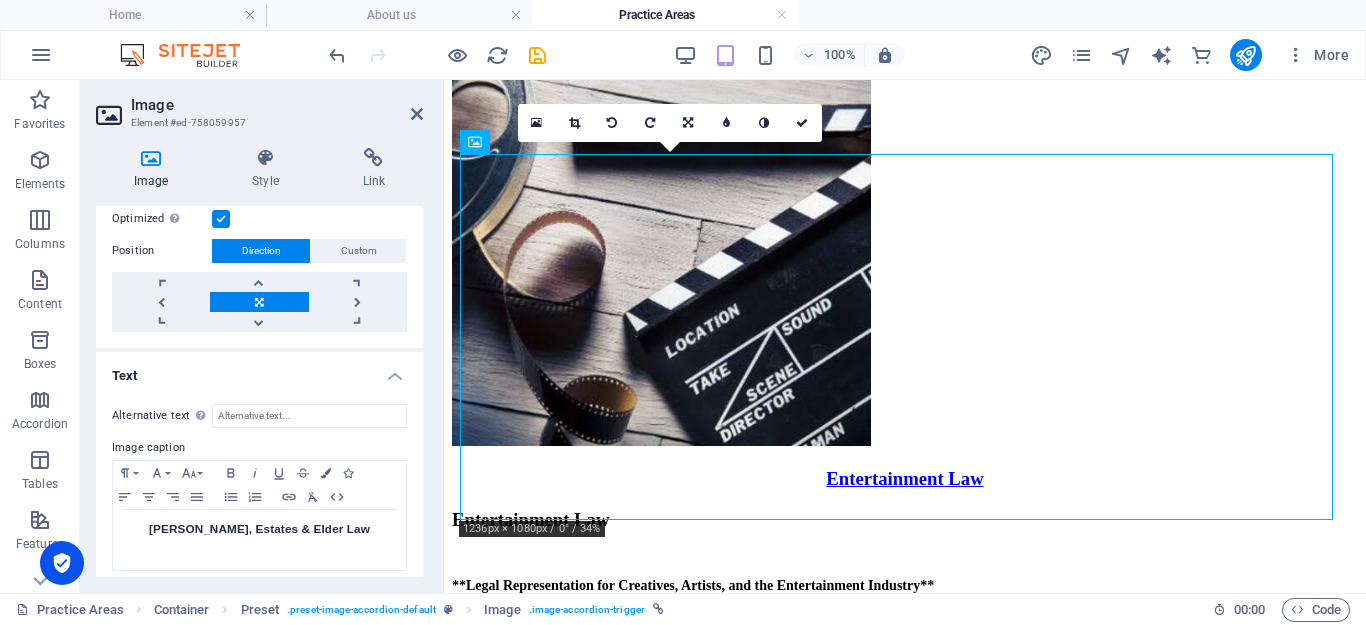 scroll, scrollTop: 10382, scrollLeft: 0, axis: vertical 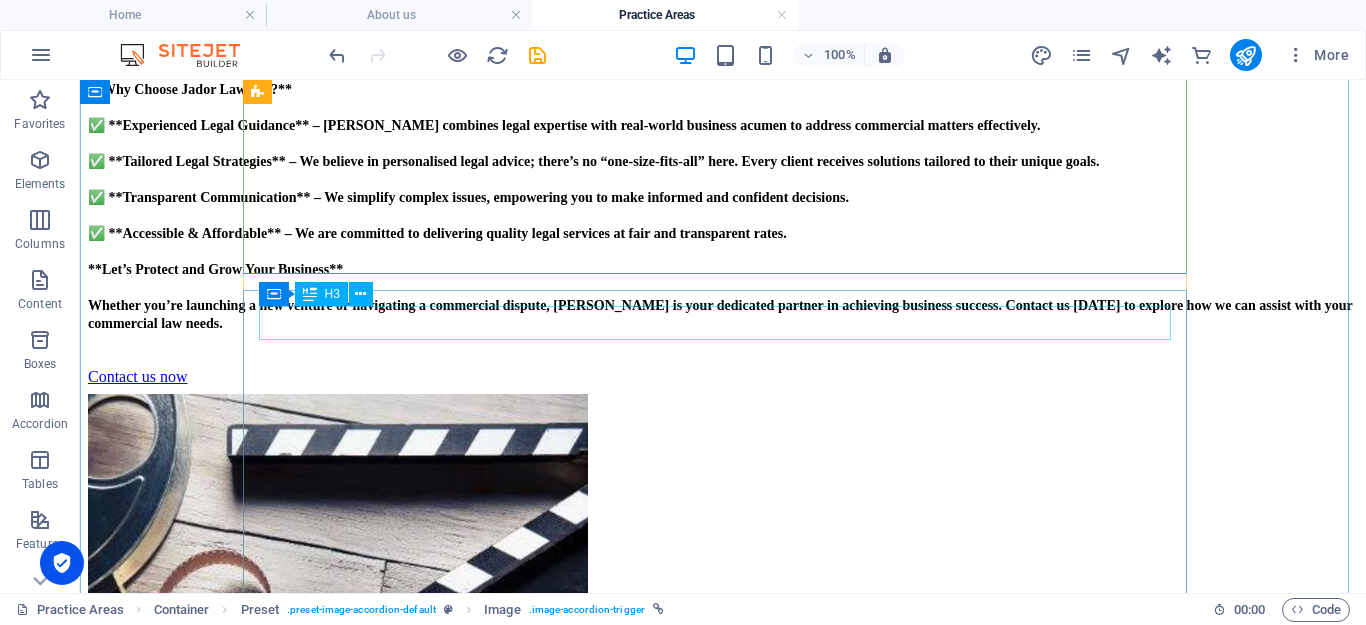 click on "Elder Law" at bounding box center [723, 4571] 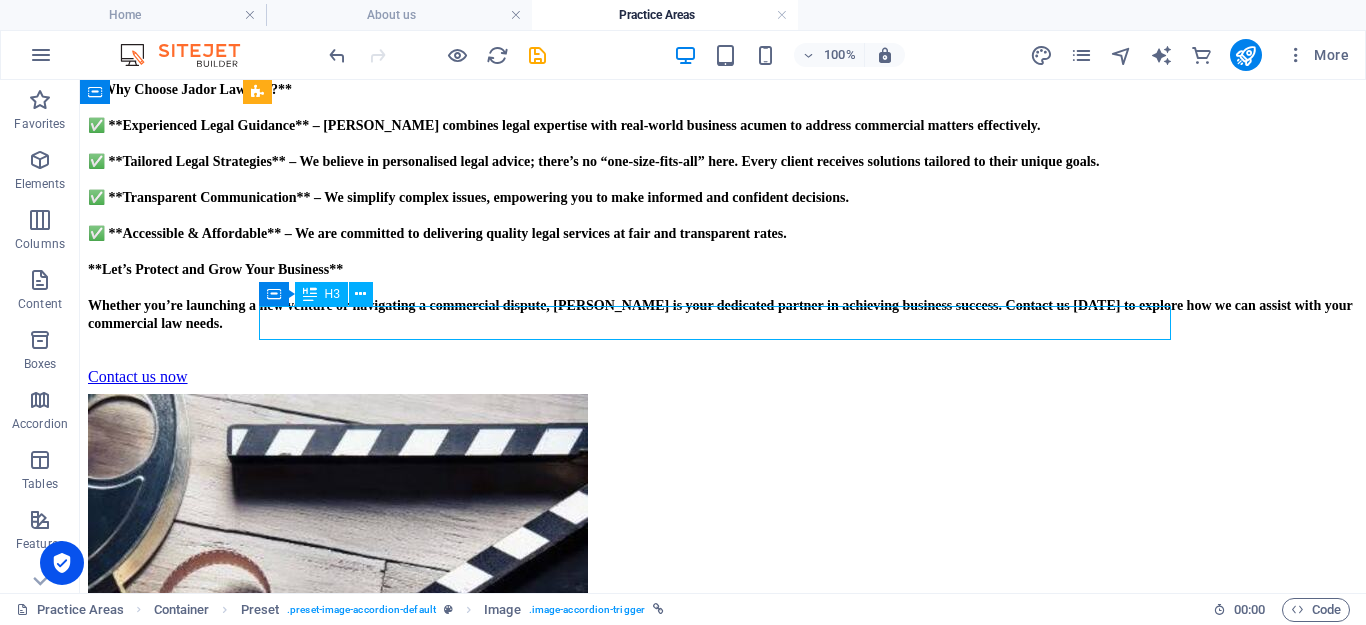 click on "Elder Law" at bounding box center [723, 4571] 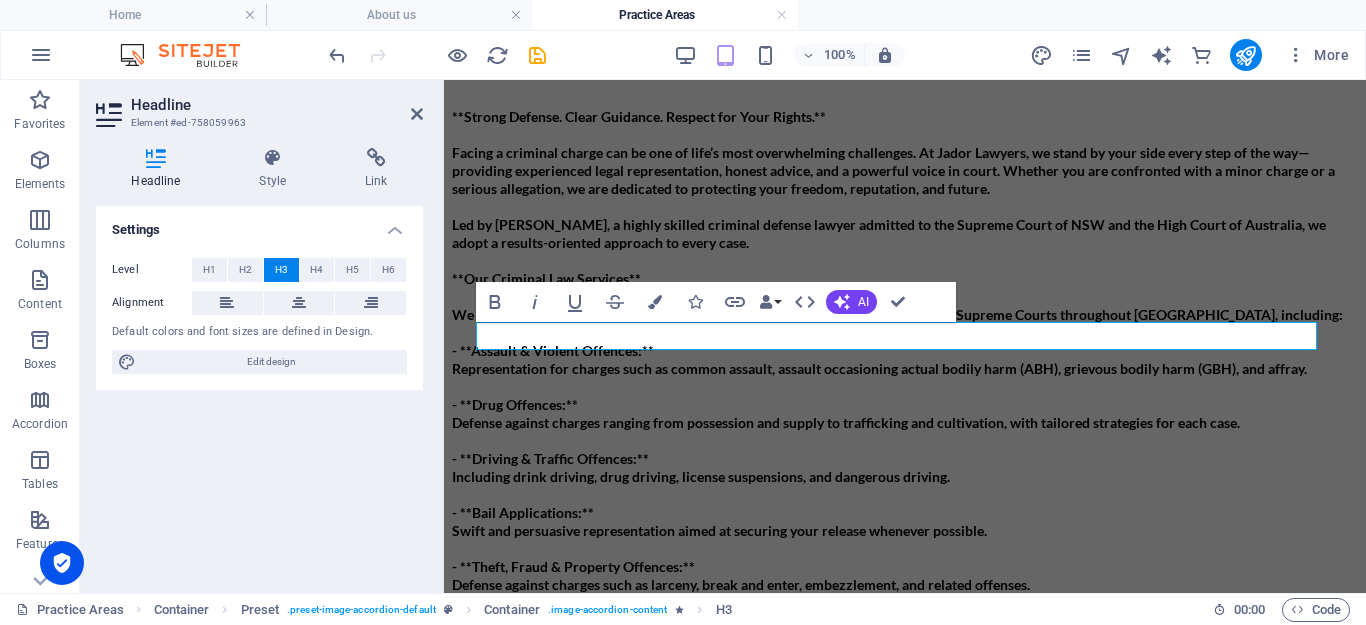 scroll, scrollTop: 9429, scrollLeft: 0, axis: vertical 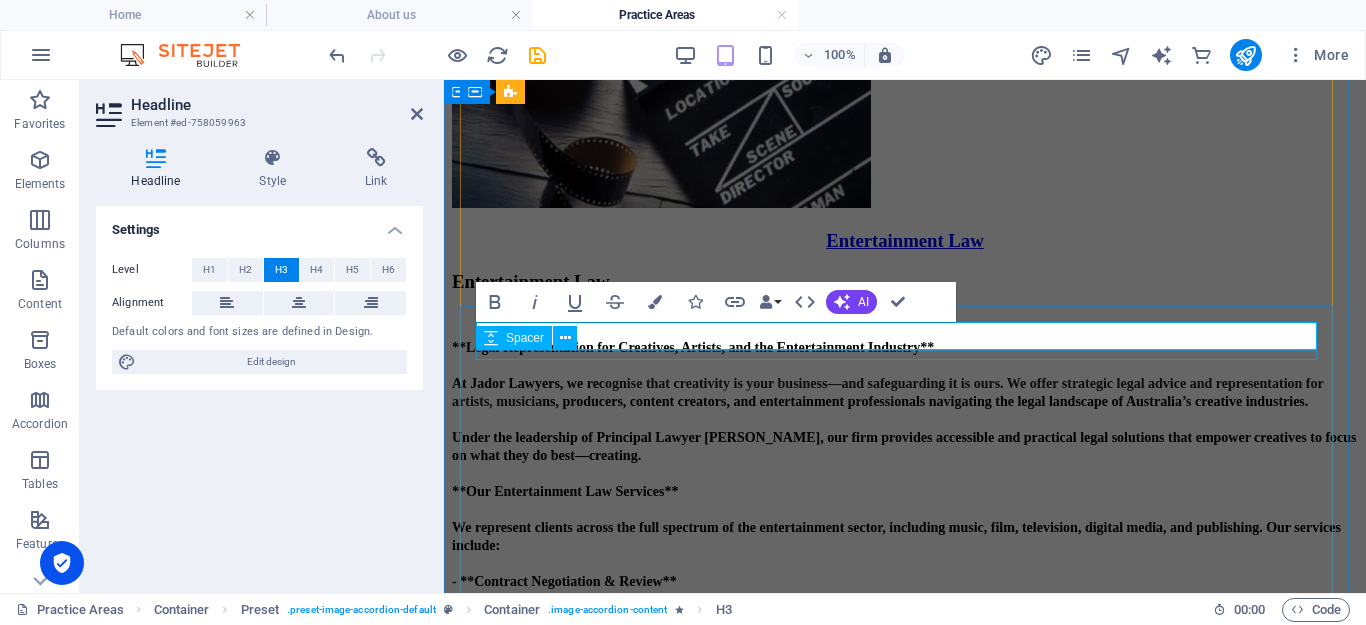 click on "Spacer" at bounding box center (514, 338) 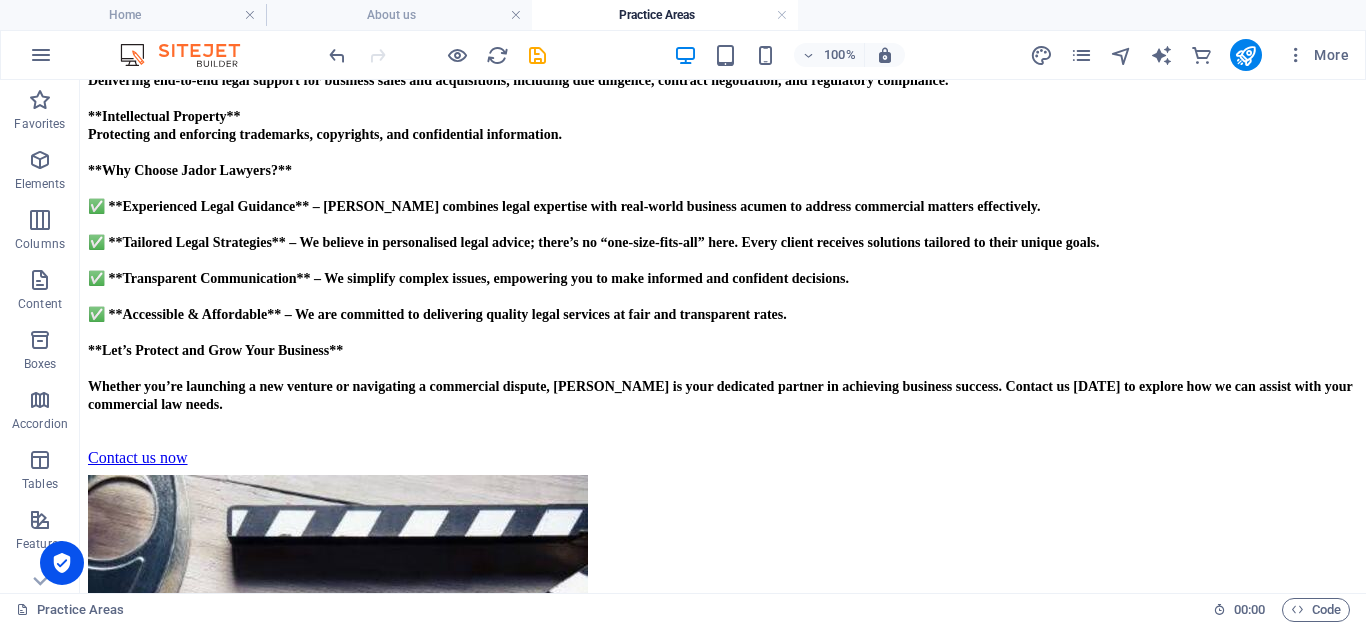 scroll, scrollTop: 11045, scrollLeft: 0, axis: vertical 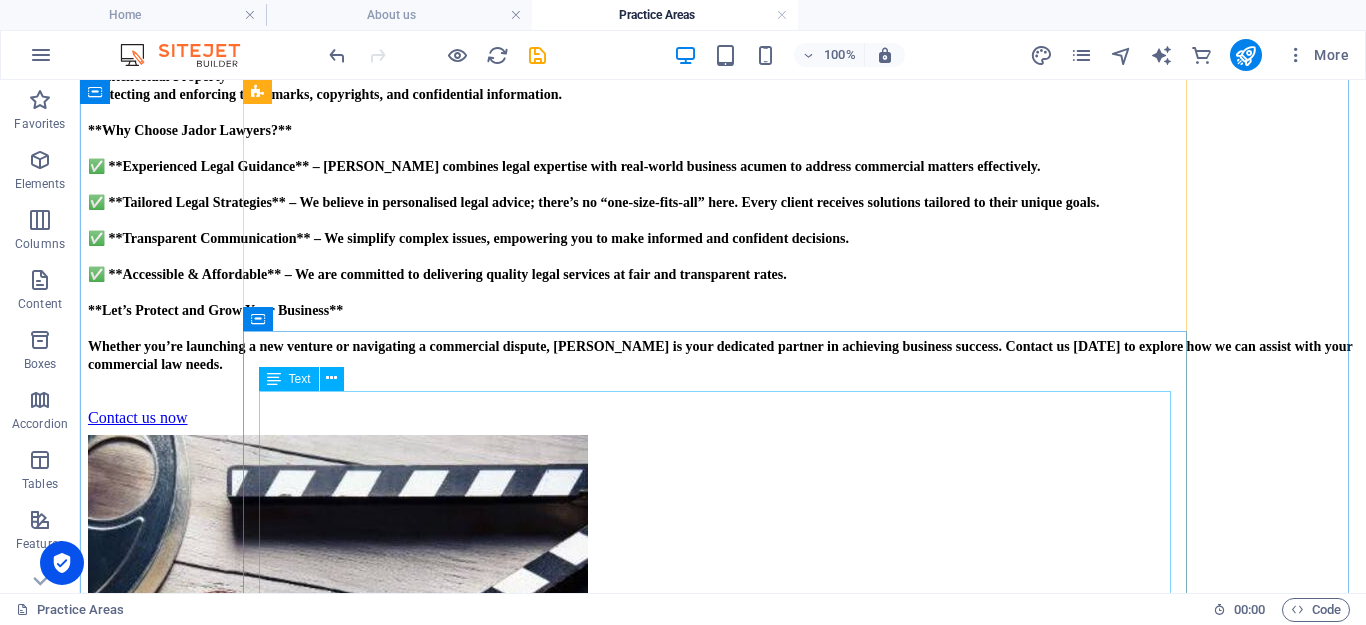 click on "**Compassionate Legal Guidance for Older [DEMOGRAPHIC_DATA] and Their Families** At Jador Lawyers, we recognise the distinctive legal challenges that come with aging. Whether you're planning for the future, exploring care options, managing financial issues, or defending your rights, Lawyer [PERSON_NAME] and his dedicated team are here to offer respectful, clear, and practical legal advice. Elder law extends beyond merely handling paperwork; it involves preserving dignity, ensuring safety, and achieving peace of mind. We partner closely with older clients and their families throughout [GEOGRAPHIC_DATA] to ensure that your wishes are respected and that your best interests remain our priority. **Our Elder Law Services Include:** ✅ **[PERSON_NAME] and Estate Planning**   Ensure your assets are distributed according to your wishes. We assist in drafting or updating valid, enforceable [PERSON_NAME] and provide strategies to safeguard your legacy. ✅ **Enduring Powers of Attorney & Guardianship**" at bounding box center [723, 5010] 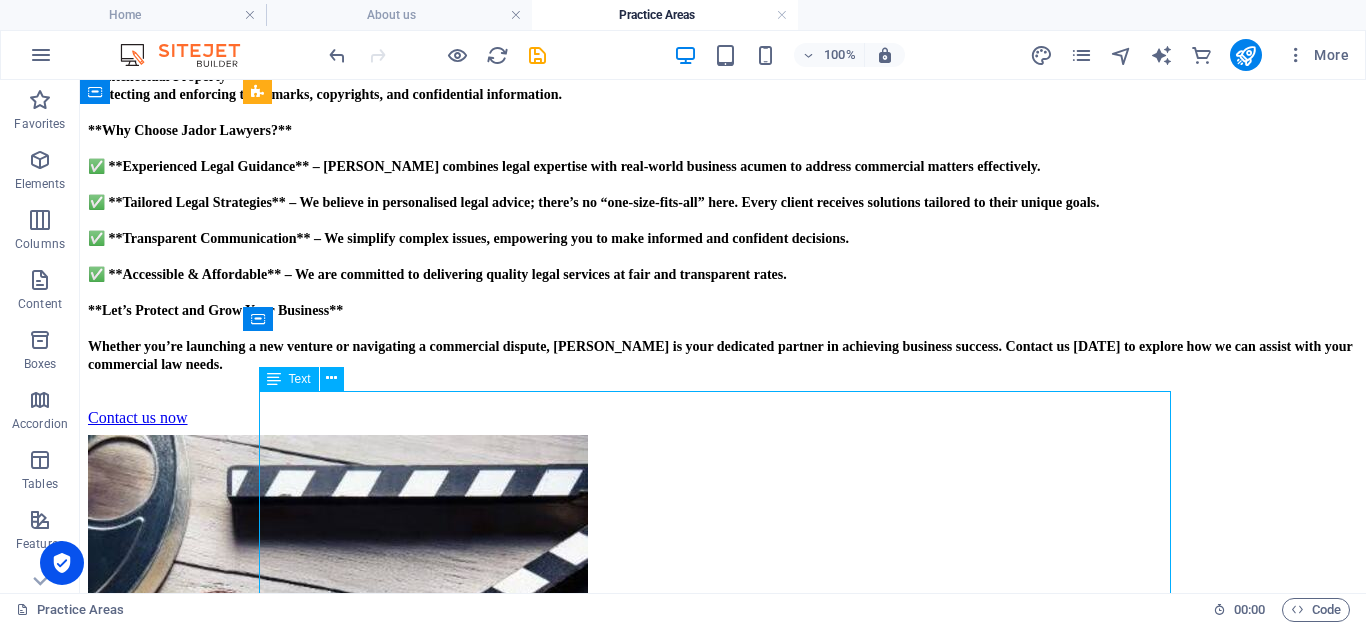 click on "**Compassionate Legal Guidance for Older [DEMOGRAPHIC_DATA] and Their Families** At Jador Lawyers, we recognise the distinctive legal challenges that come with aging. Whether you're planning for the future, exploring care options, managing financial issues, or defending your rights, Lawyer [PERSON_NAME] and his dedicated team are here to offer respectful, clear, and practical legal advice. Elder law extends beyond merely handling paperwork; it involves preserving dignity, ensuring safety, and achieving peace of mind. We partner closely with older clients and their families throughout [GEOGRAPHIC_DATA] to ensure that your wishes are respected and that your best interests remain our priority. **Our Elder Law Services Include:** ✅ **[PERSON_NAME] and Estate Planning**   Ensure your assets are distributed according to your wishes. We assist in drafting or updating valid, enforceable [PERSON_NAME] and provide strategies to safeguard your legacy. ✅ **Enduring Powers of Attorney & Guardianship**" at bounding box center [723, 5010] 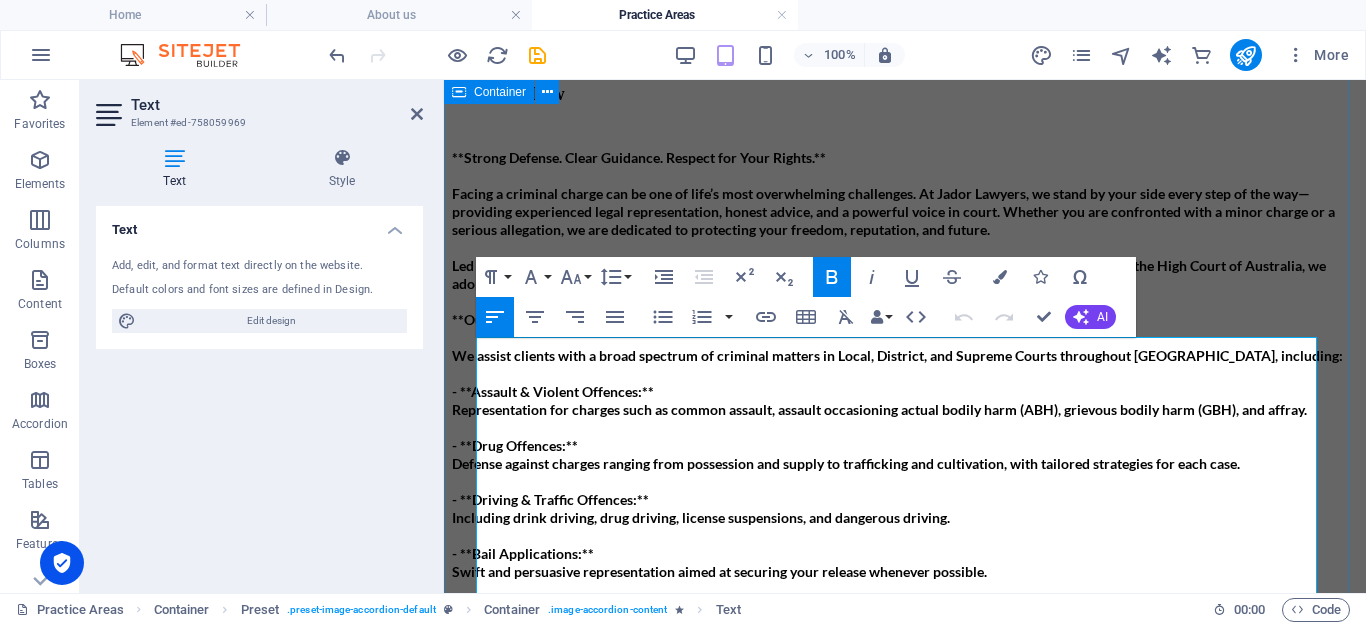 scroll, scrollTop: 9452, scrollLeft: 0, axis: vertical 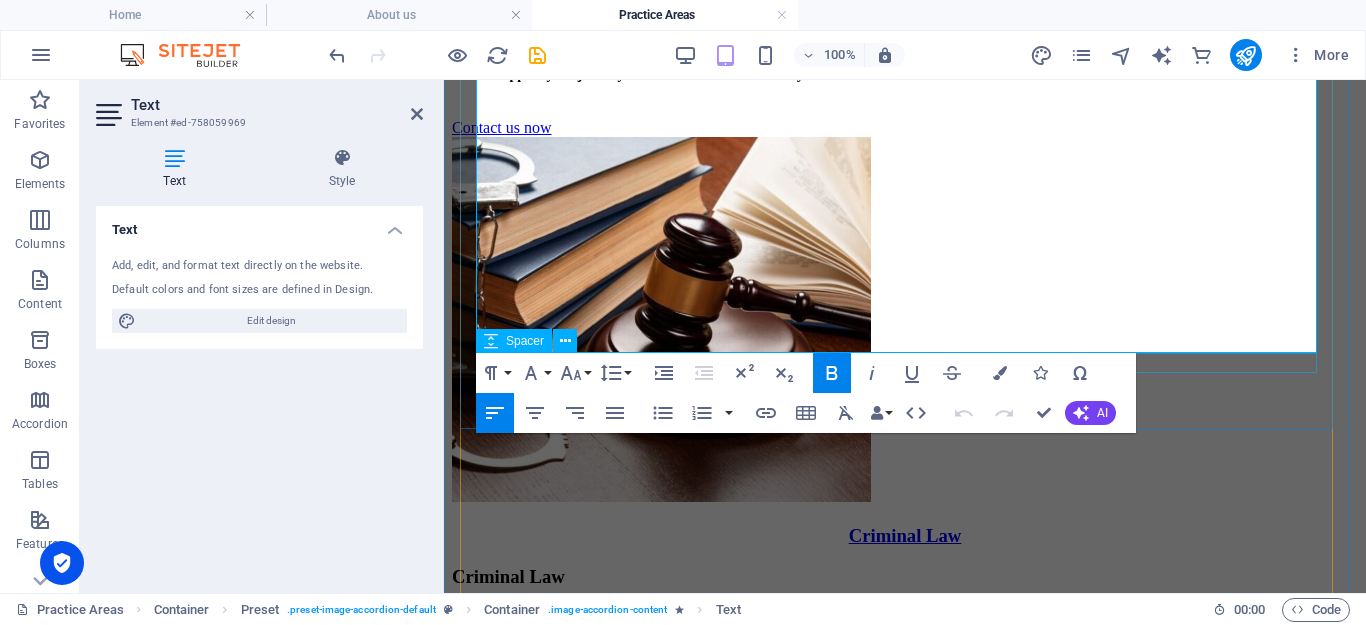 drag, startPoint x: 476, startPoint y: 346, endPoint x: 1233, endPoint y: 361, distance: 757.1486 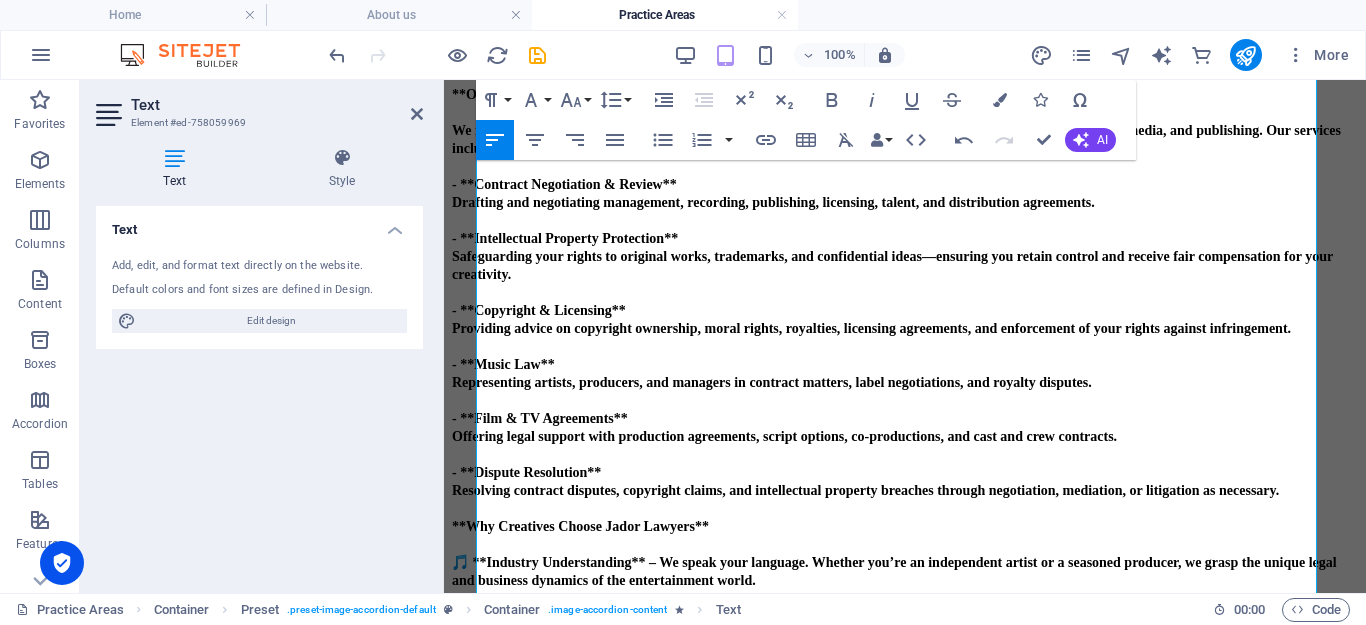 scroll, scrollTop: 9395, scrollLeft: 0, axis: vertical 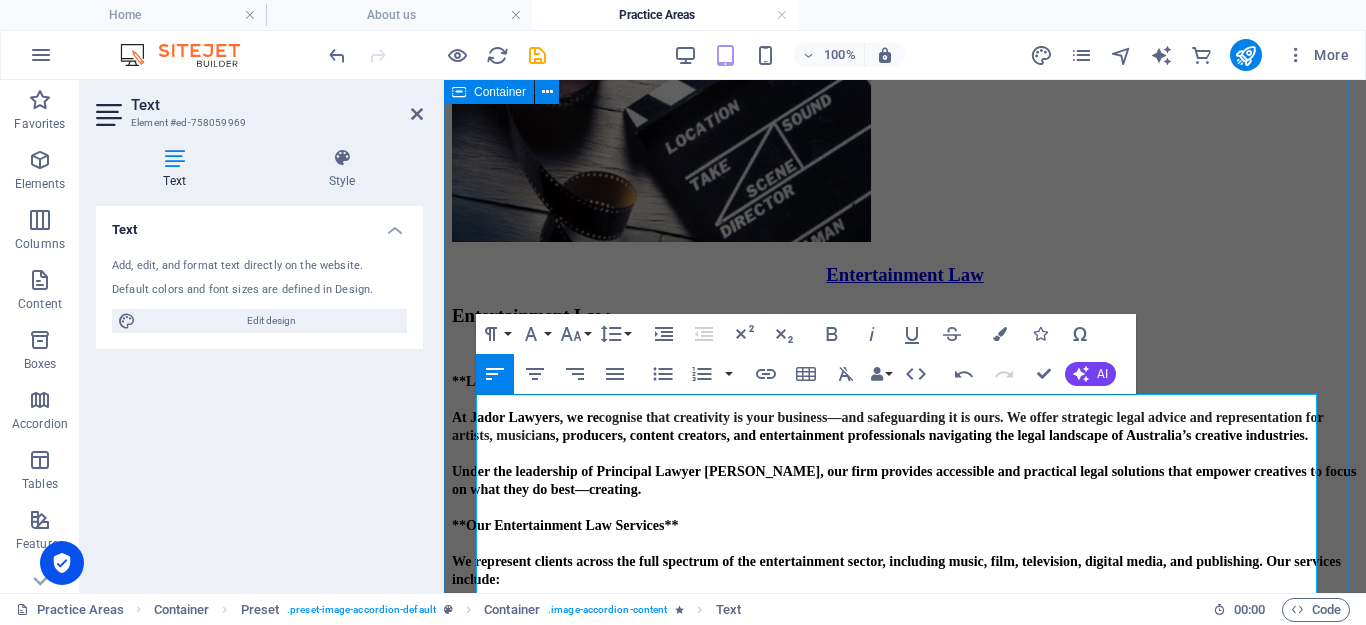 drag, startPoint x: 837, startPoint y: 256, endPoint x: 453, endPoint y: 357, distance: 397.06046 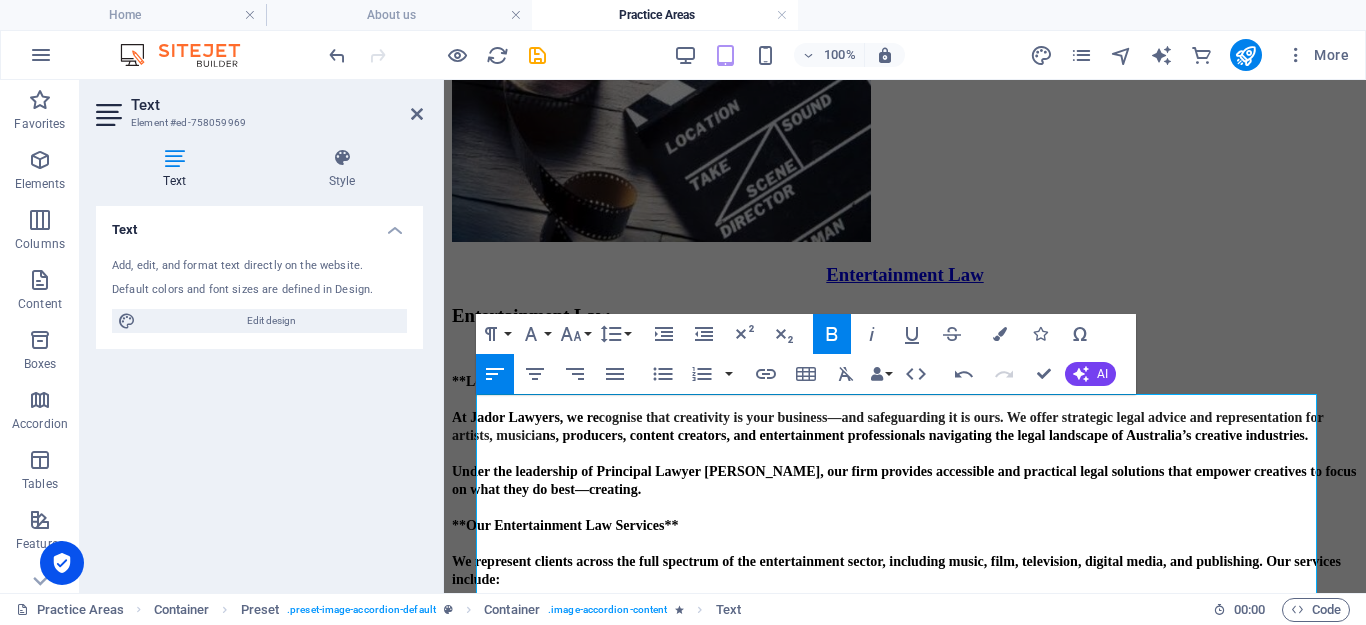 click 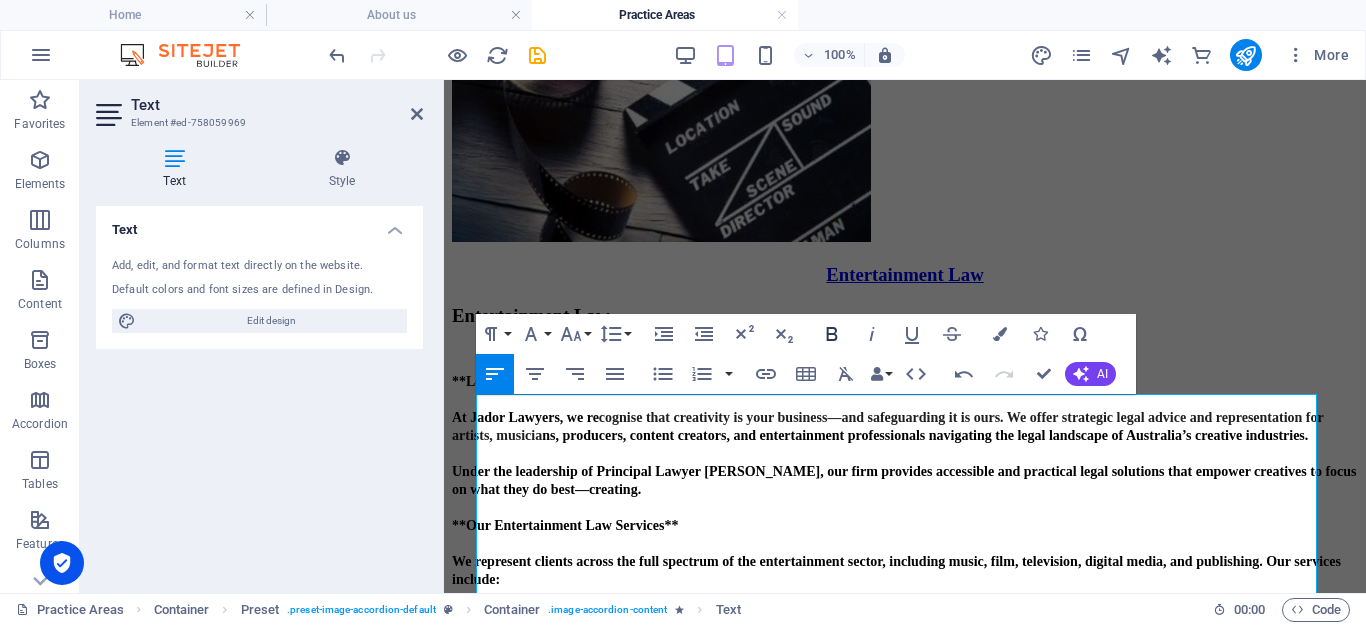 click 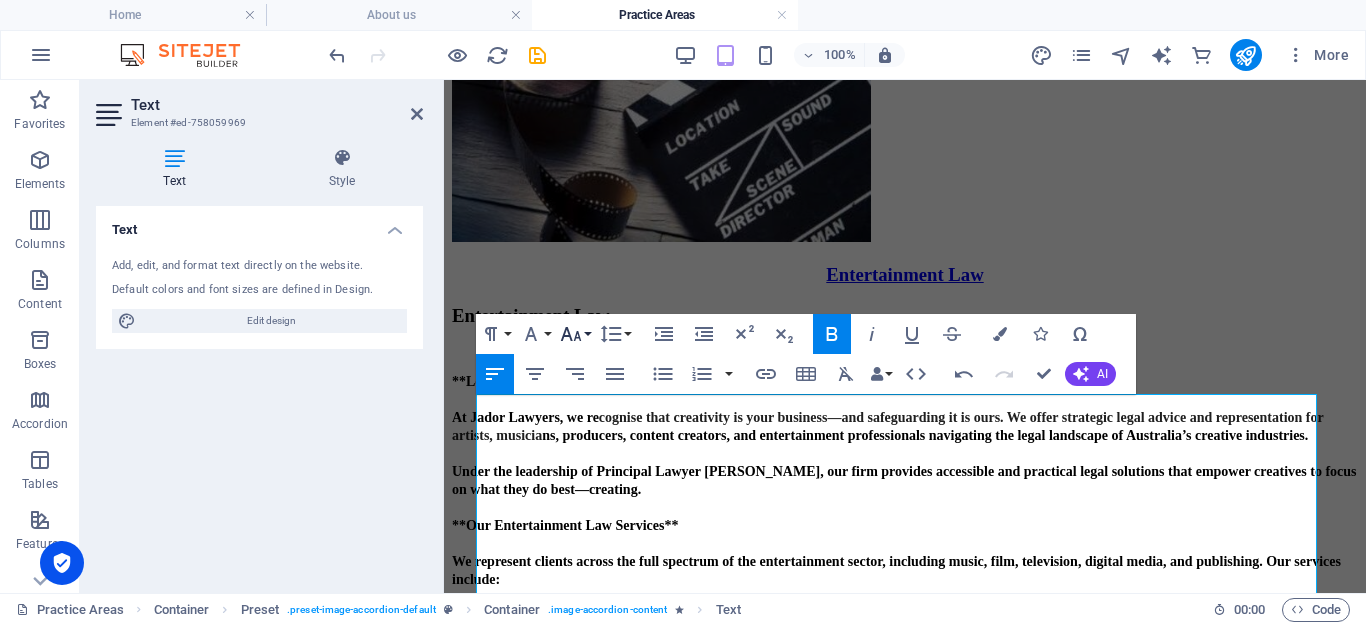 click on "Font Size" at bounding box center (575, 334) 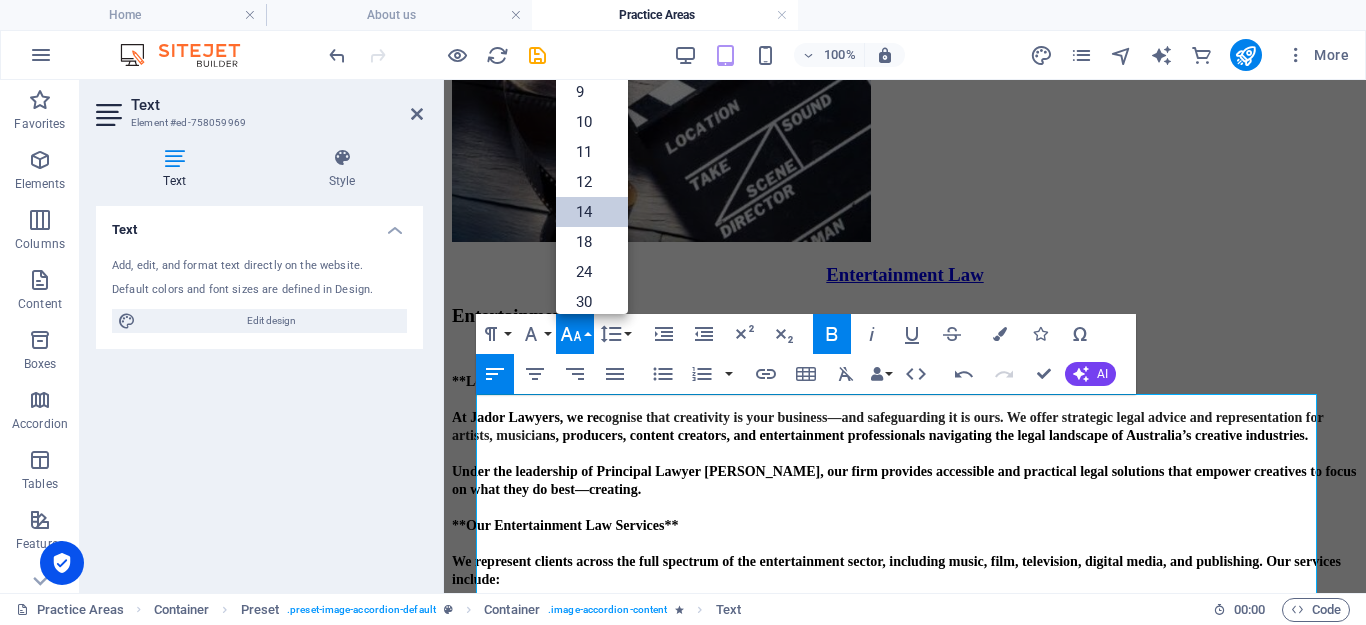 click on "14" at bounding box center [592, 212] 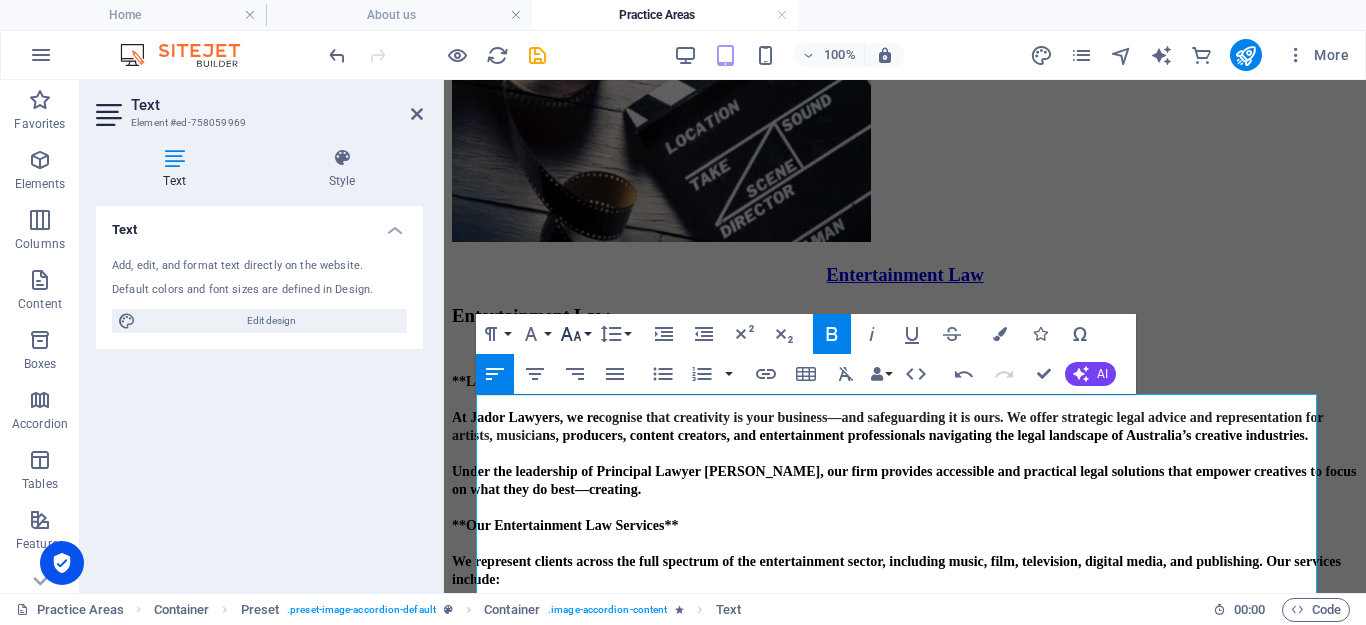 click on "Font Size" at bounding box center [575, 334] 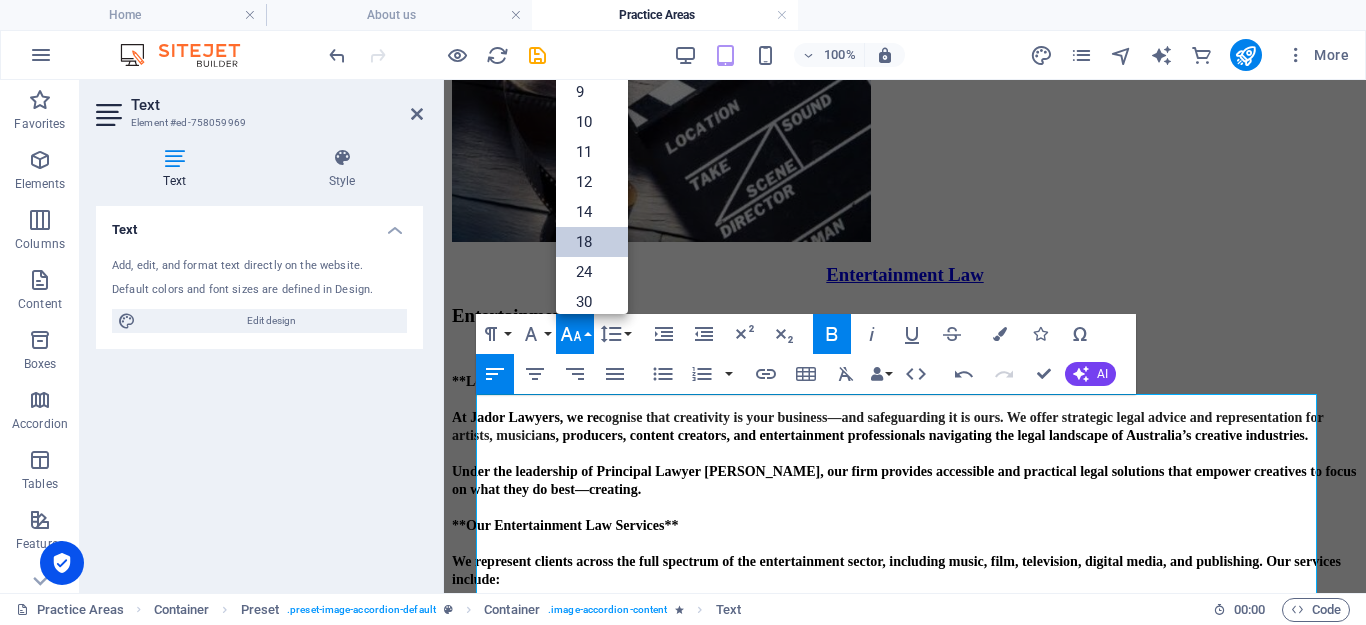 click on "18" at bounding box center [592, 242] 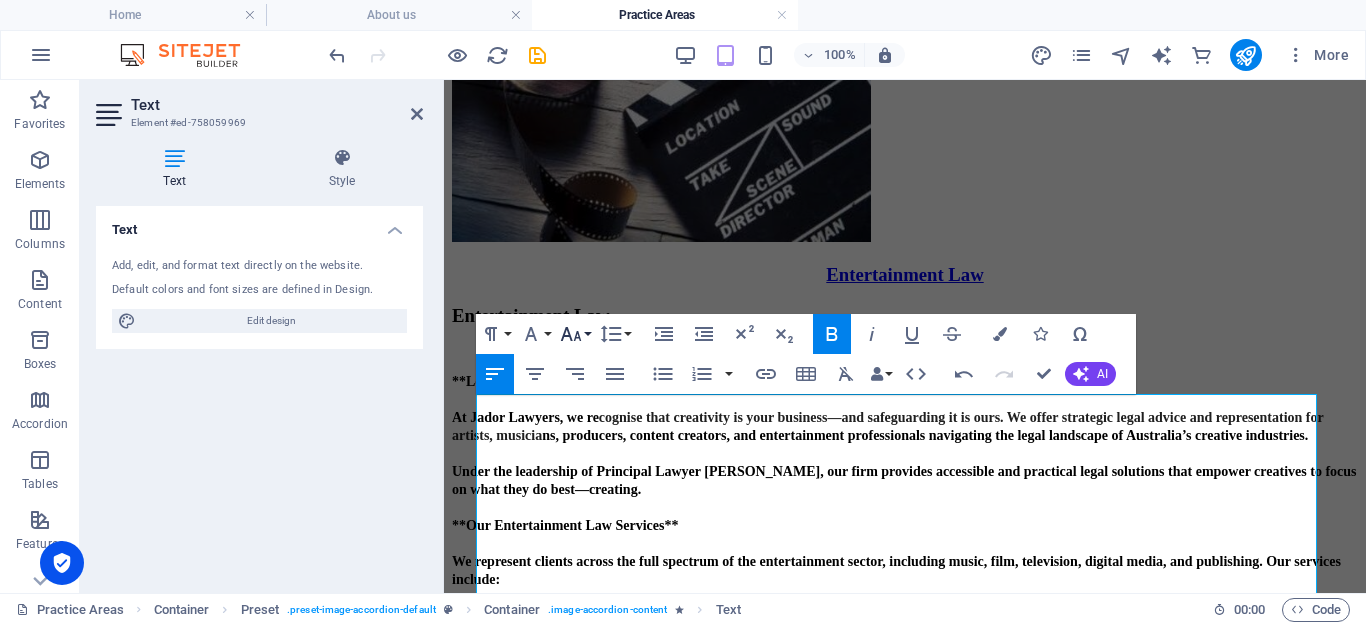 click 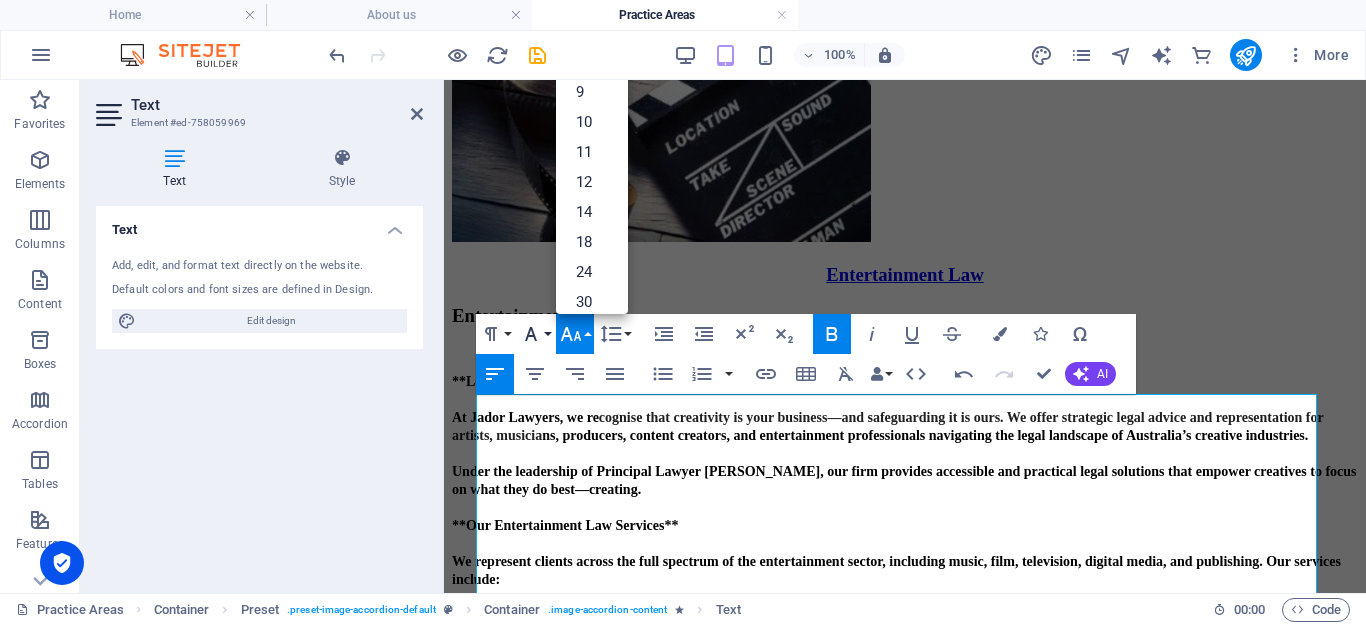 click on "Font Family" at bounding box center [535, 334] 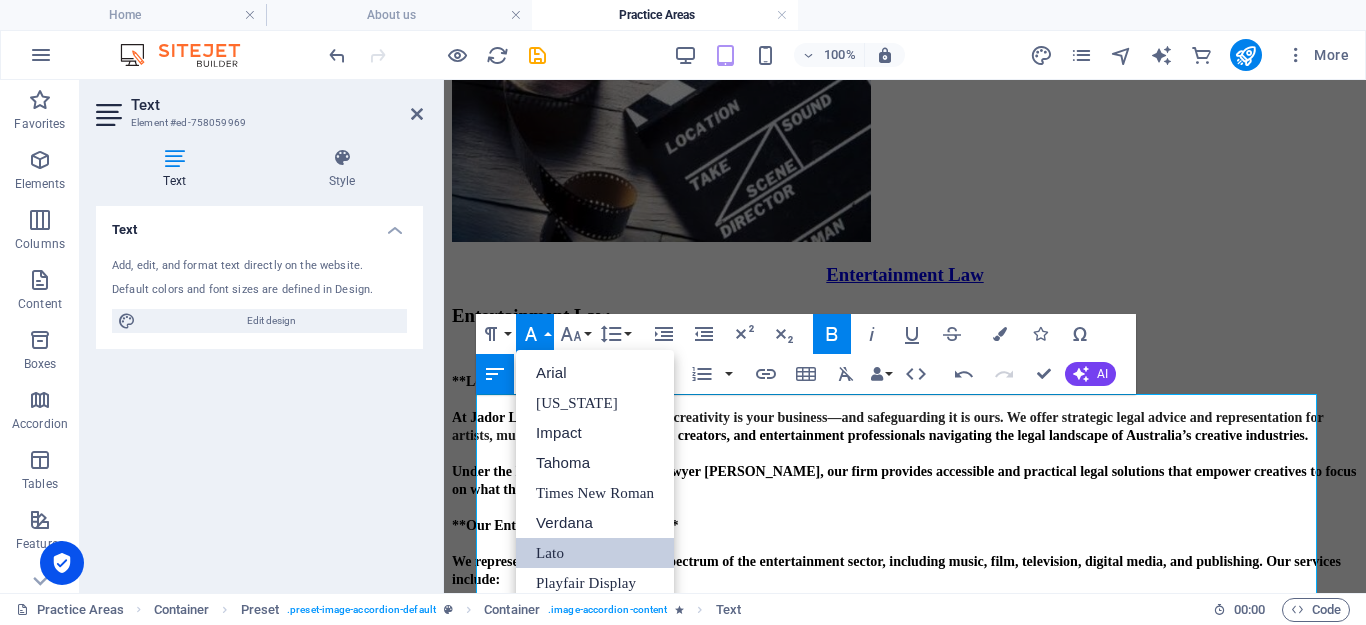 scroll, scrollTop: 0, scrollLeft: 0, axis: both 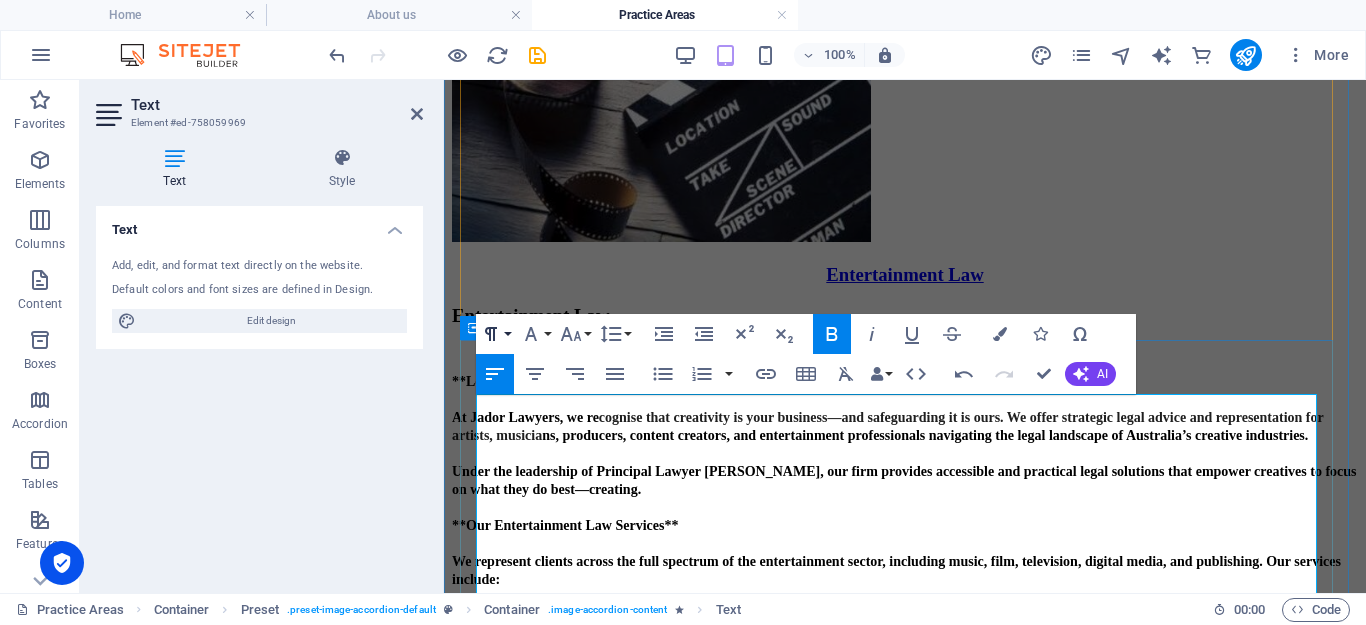type 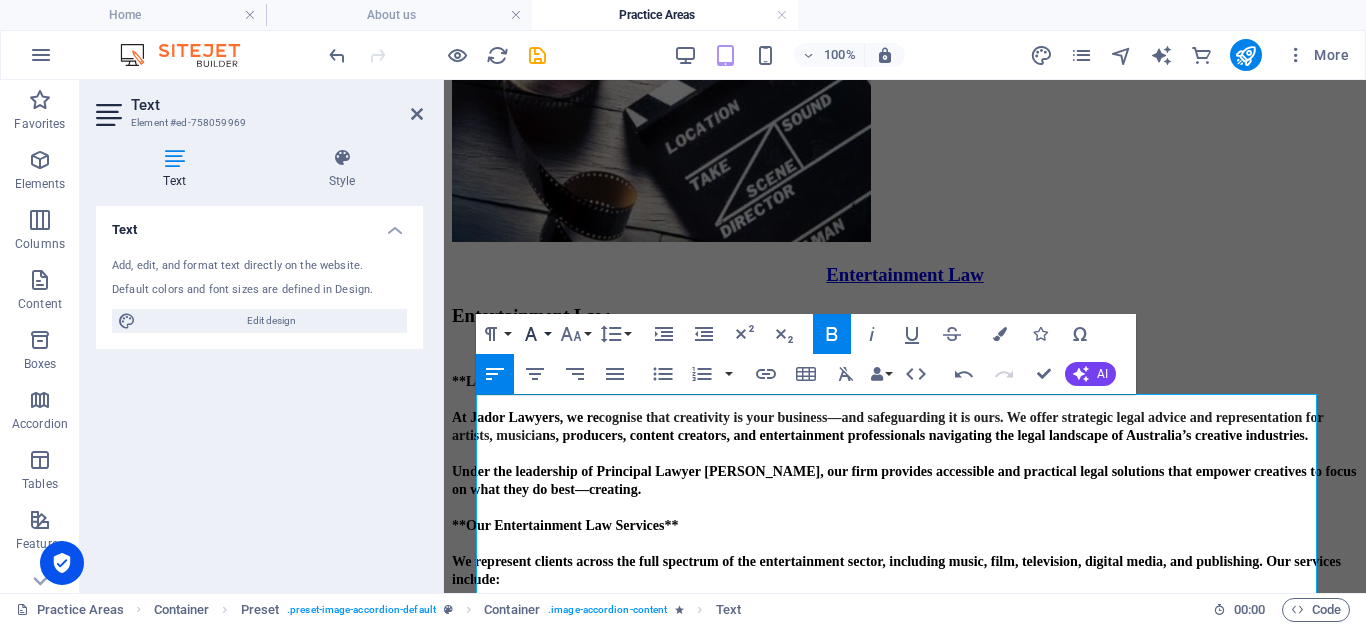 click 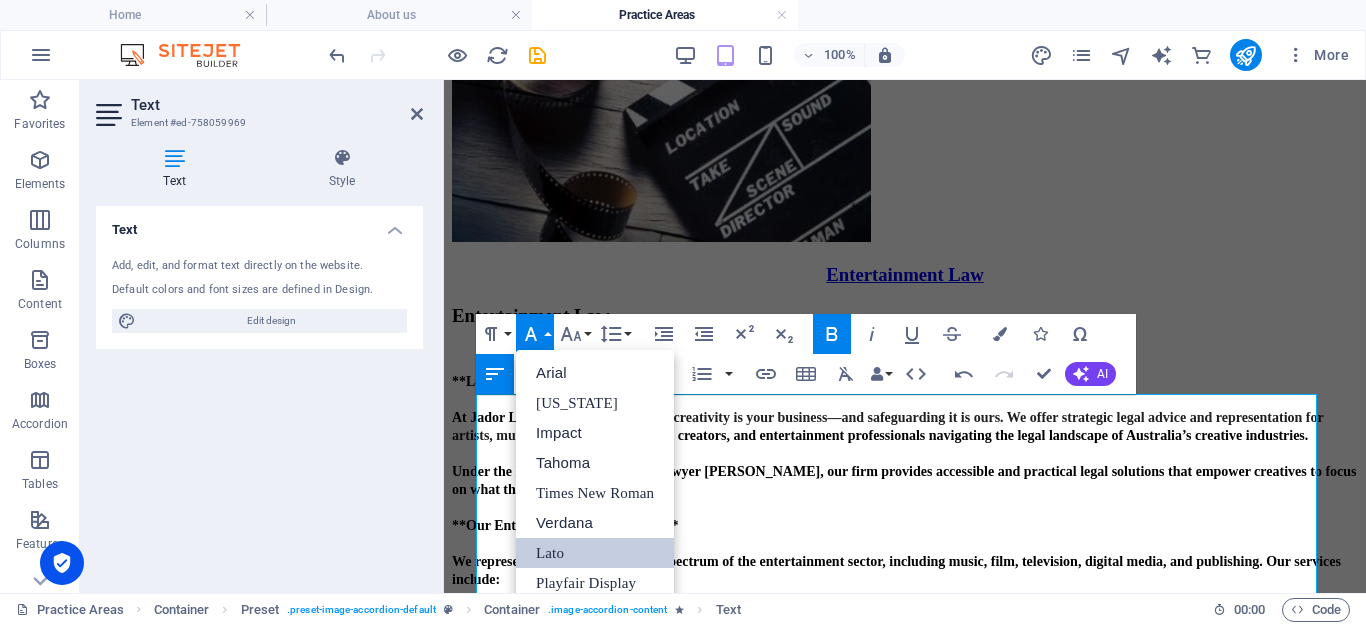 scroll, scrollTop: 0, scrollLeft: 0, axis: both 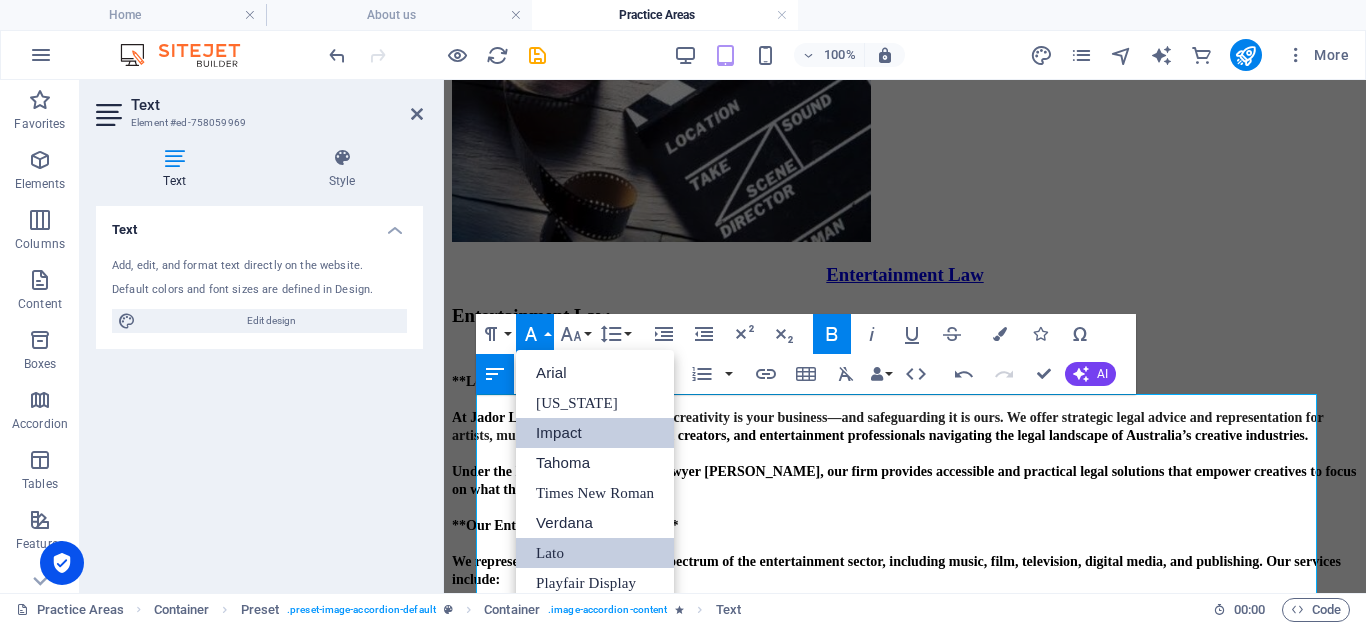 click on "Impact" at bounding box center (595, 433) 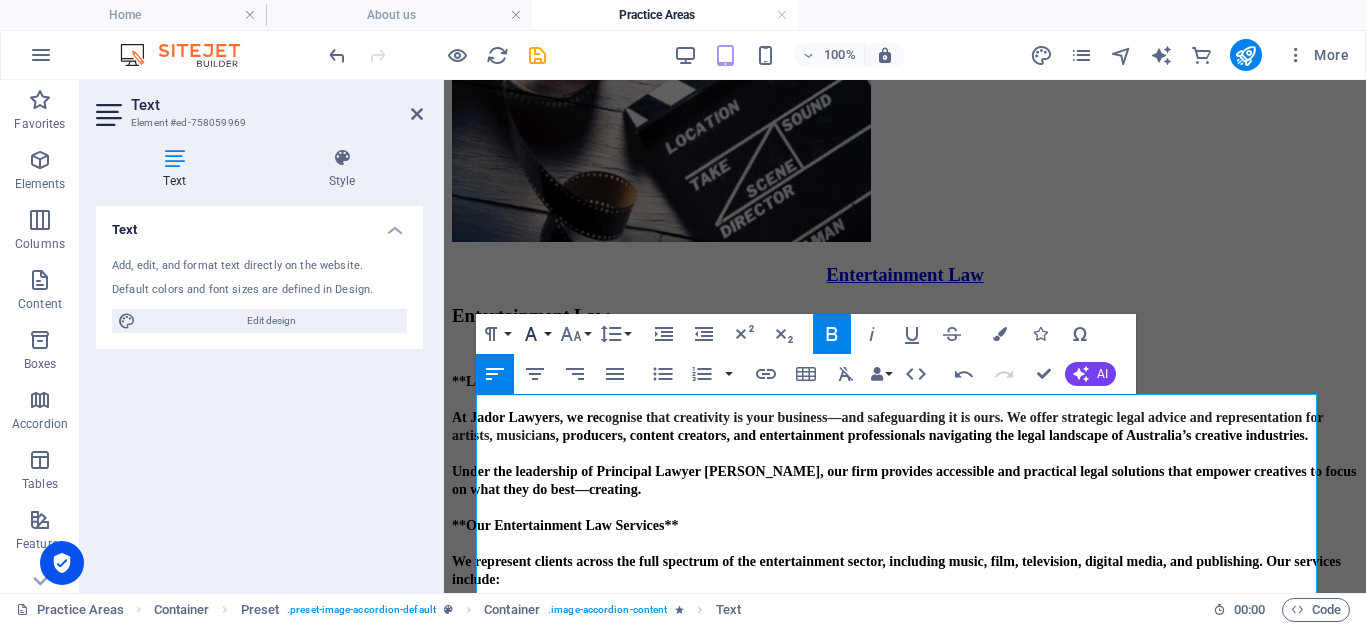 click on "Font Family" at bounding box center [535, 334] 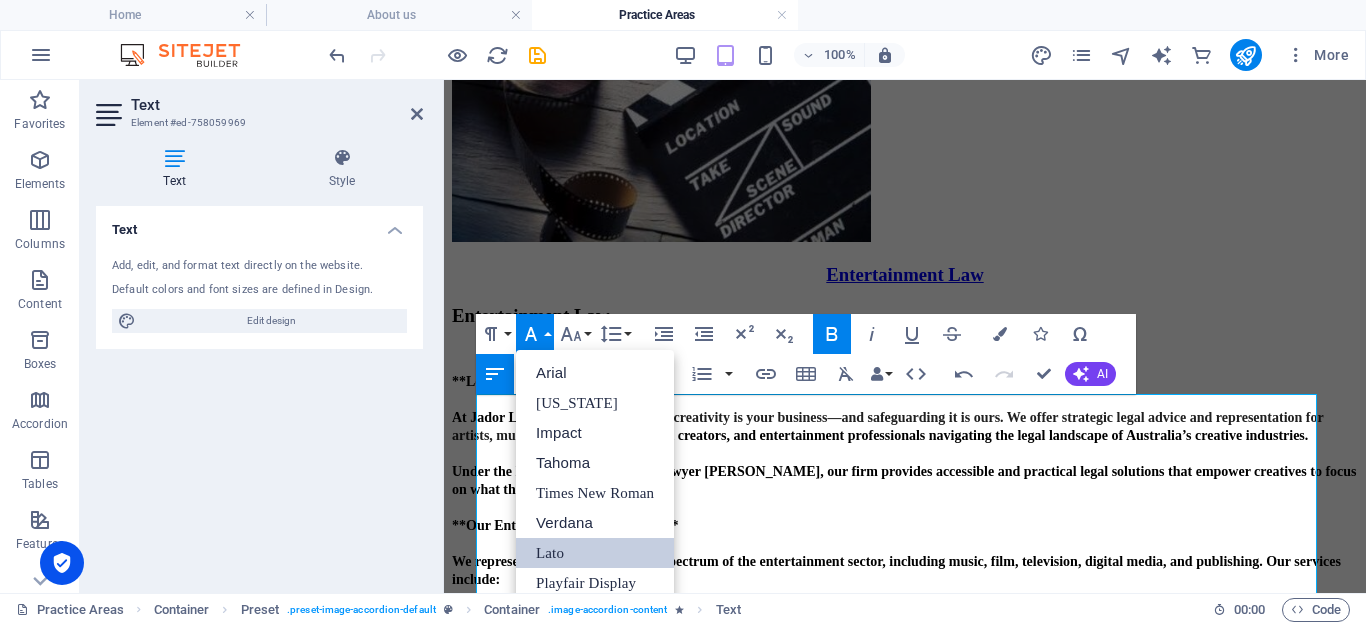 scroll, scrollTop: 0, scrollLeft: 0, axis: both 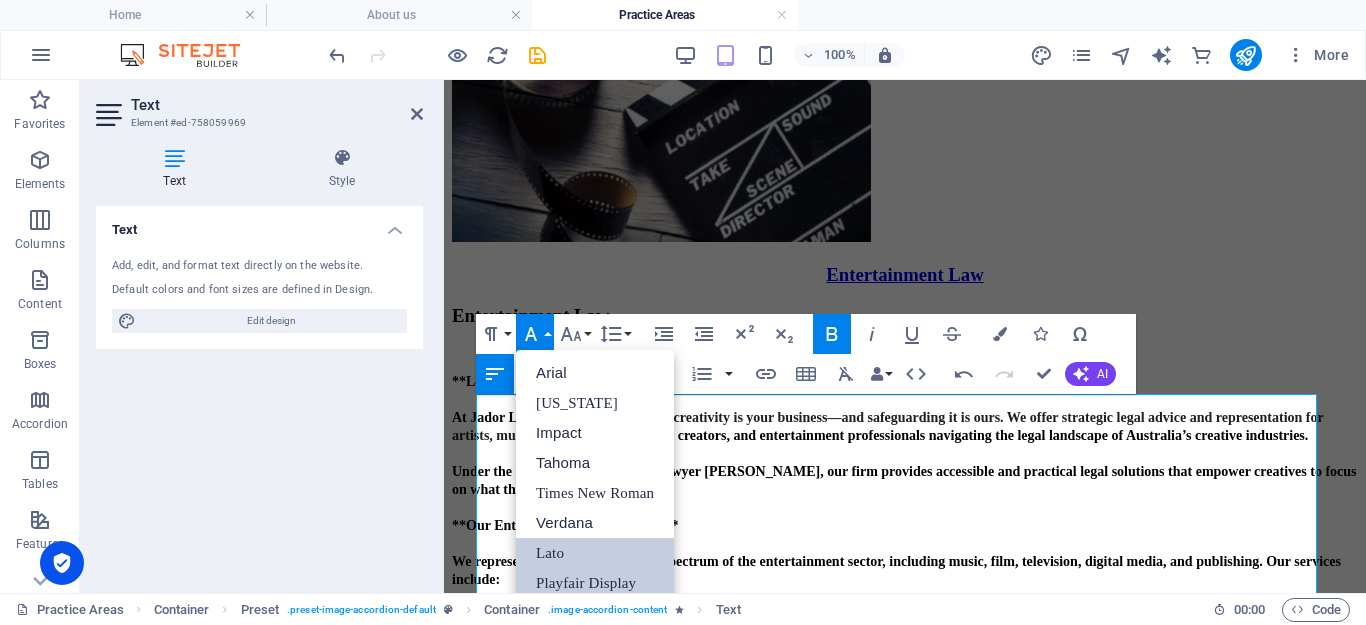 click on "Playfair Display" at bounding box center [595, 583] 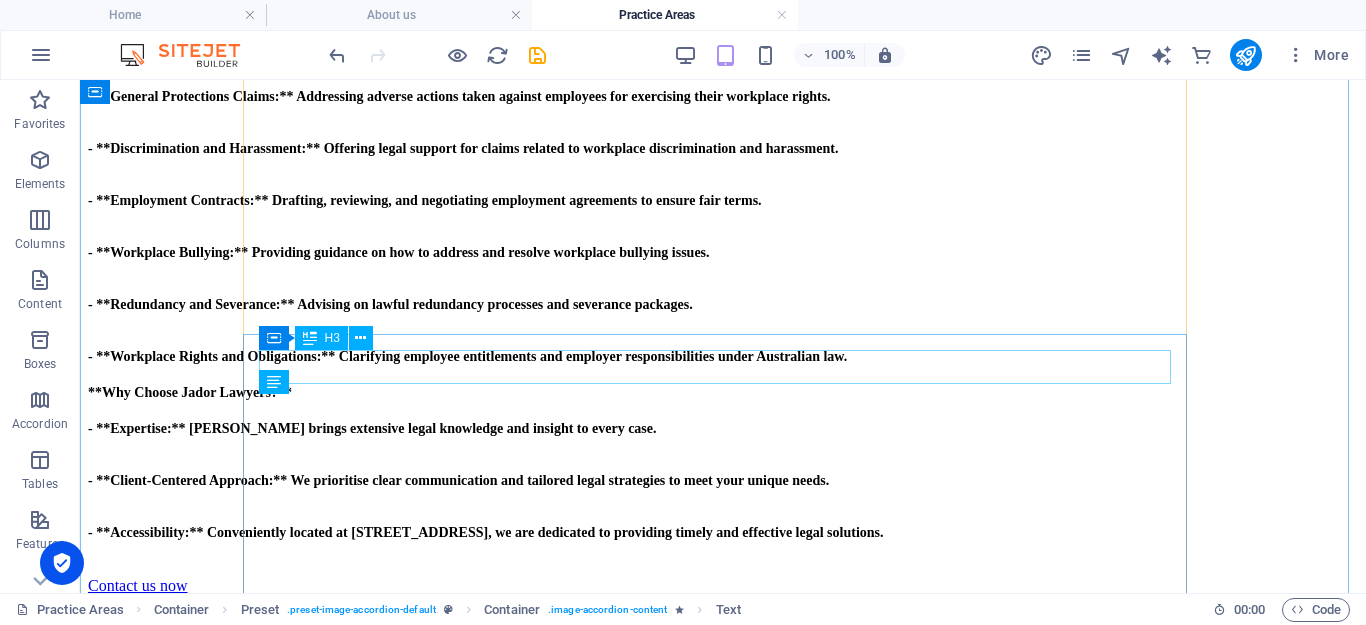 scroll, scrollTop: 11042, scrollLeft: 0, axis: vertical 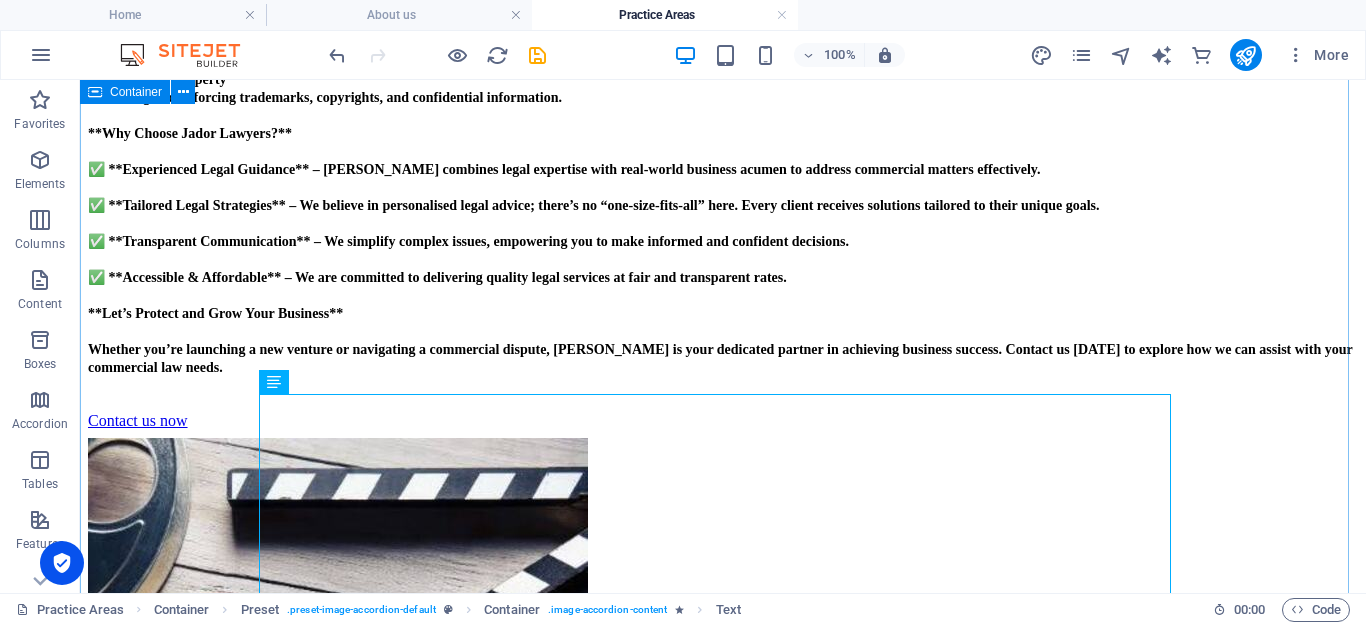 click on "WE ARE HERE AND READY TO ASSIST YOU Personal Injury Personal Injury At Jador Lawyers, we specialise in guiding everyday [DEMOGRAPHIC_DATA] through the intricate landscape of personal injury law with clarity, compassion, and confidence. If you’ve sustained injuries due to someone else's negligence—whether in a motor vehicle accident, workplace incident, or while in a public place—you may be entitled to substantial compensation. With a solid reputation founded on trust, results, and tailored service, [PERSON_NAME] and his committed firm have proudly advocated for injury victims across [GEOGRAPHIC_DATA] and beyond. We fight for what’s right—and we never back down. **Why Choose Jador Lawyers?** ✅ **Personalised Legal Support:** You’ll have direct access to your lawyer, not just their assistant. ✅ **Proven Results:** We have secured fair and just outcomes for countless clients. ✅ **No Win, No Fee:** You pay no legal fees unless we win your case. **Our Personal Injury Services Include:** Contact us now ." at bounding box center (723, 3227) 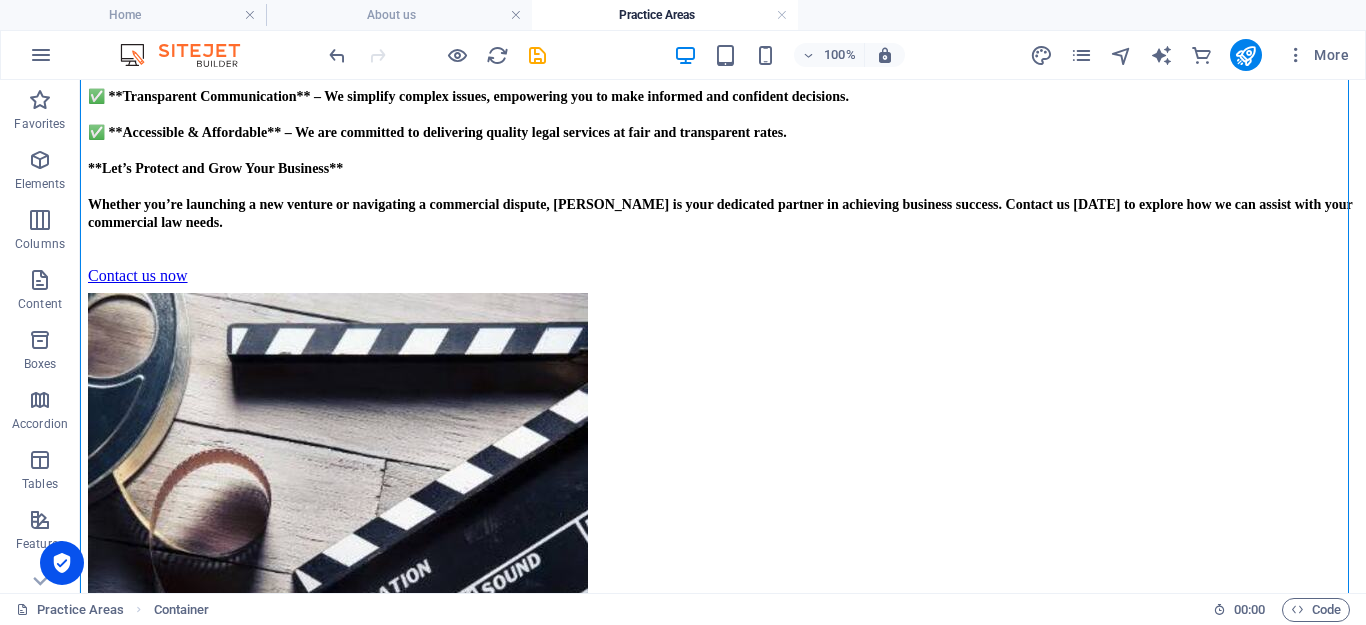 scroll, scrollTop: 11322, scrollLeft: 0, axis: vertical 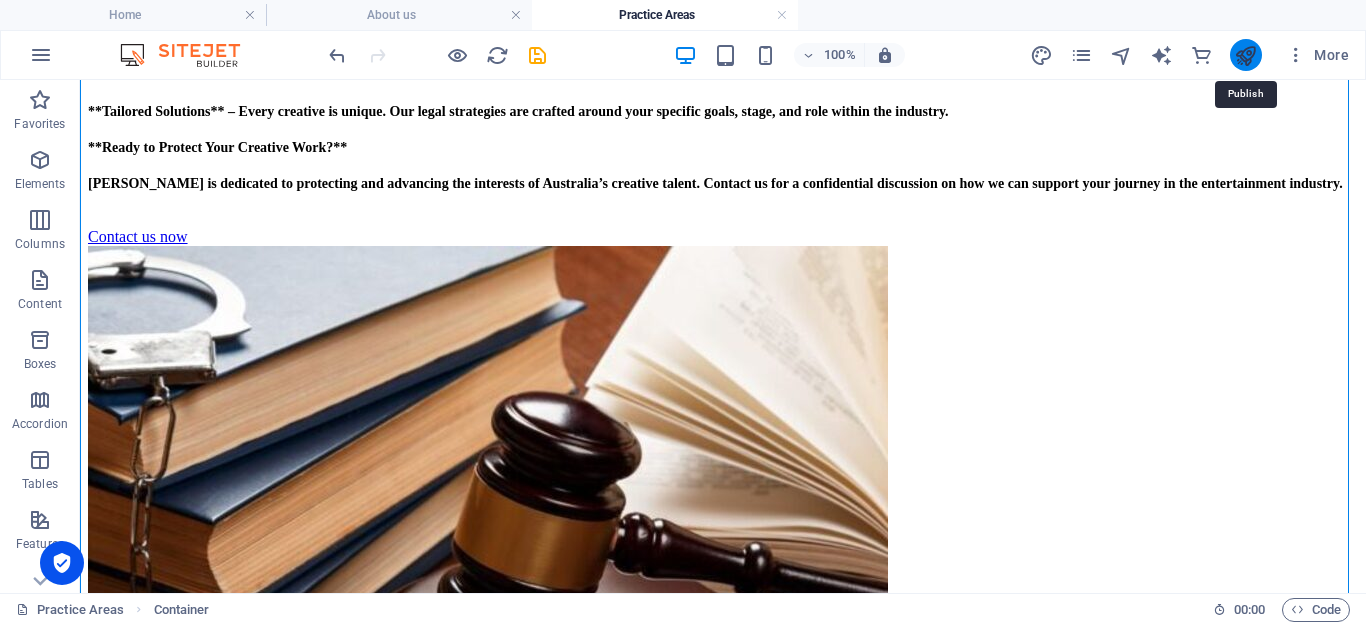 click at bounding box center [1245, 55] 